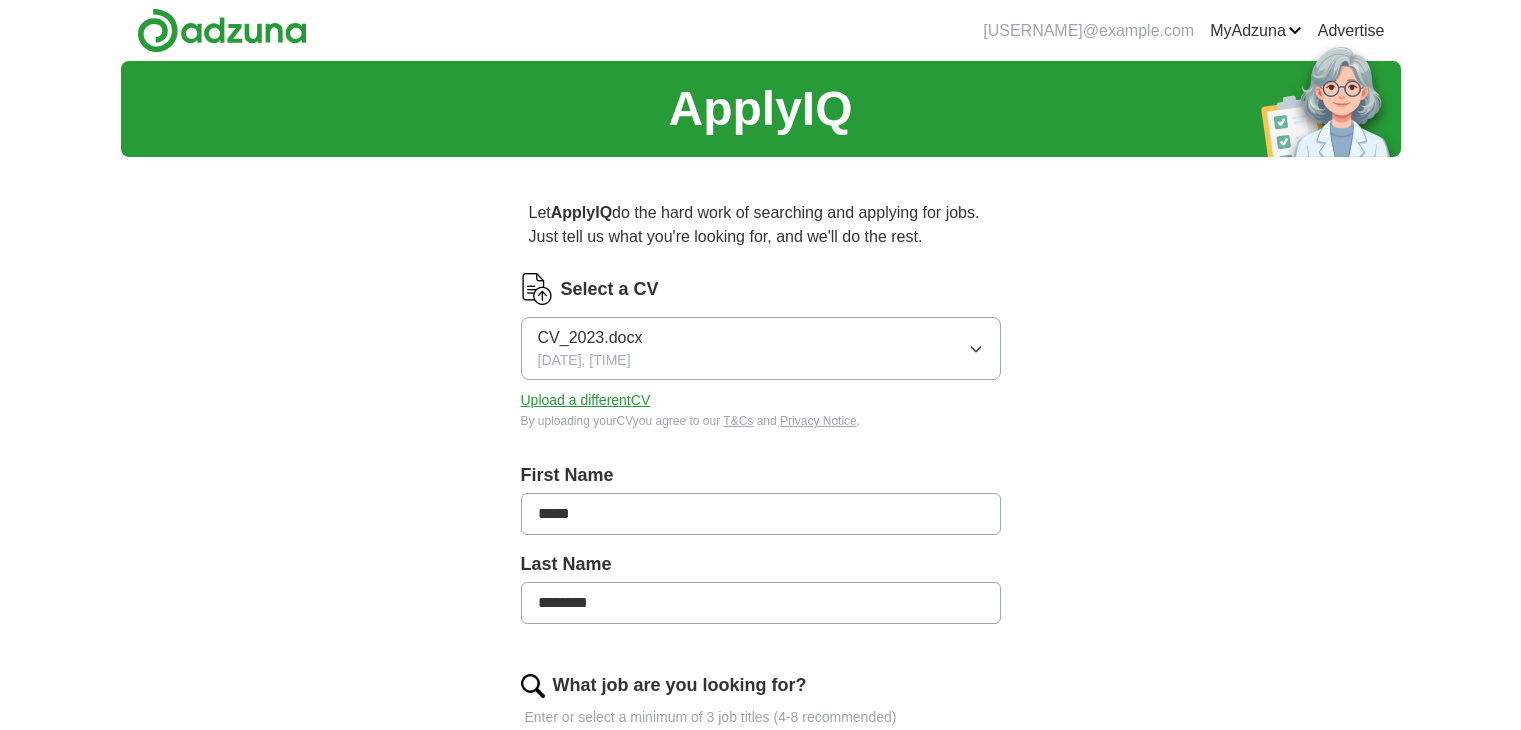 scroll, scrollTop: 0, scrollLeft: 0, axis: both 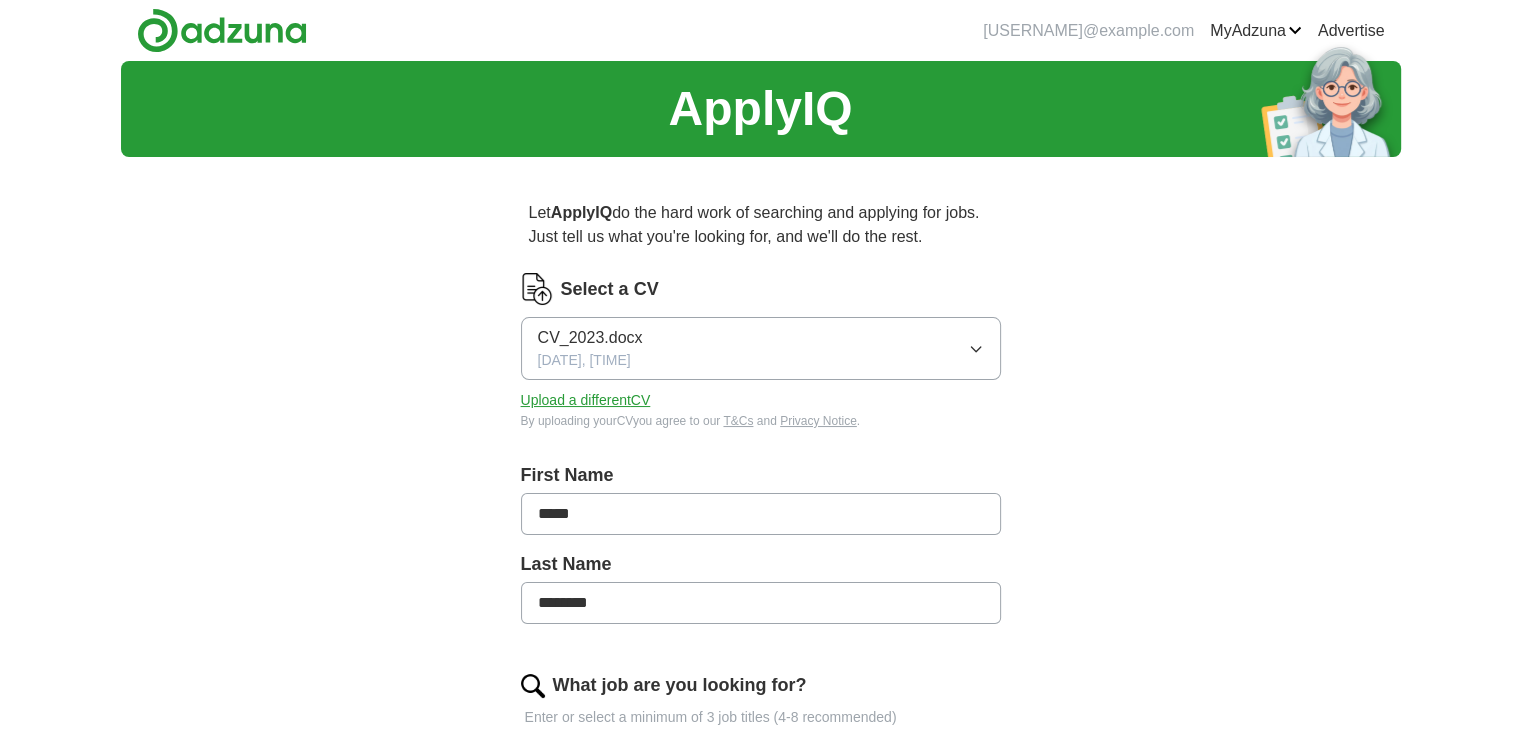 click on "CV_2023.docx" at bounding box center (590, 338) 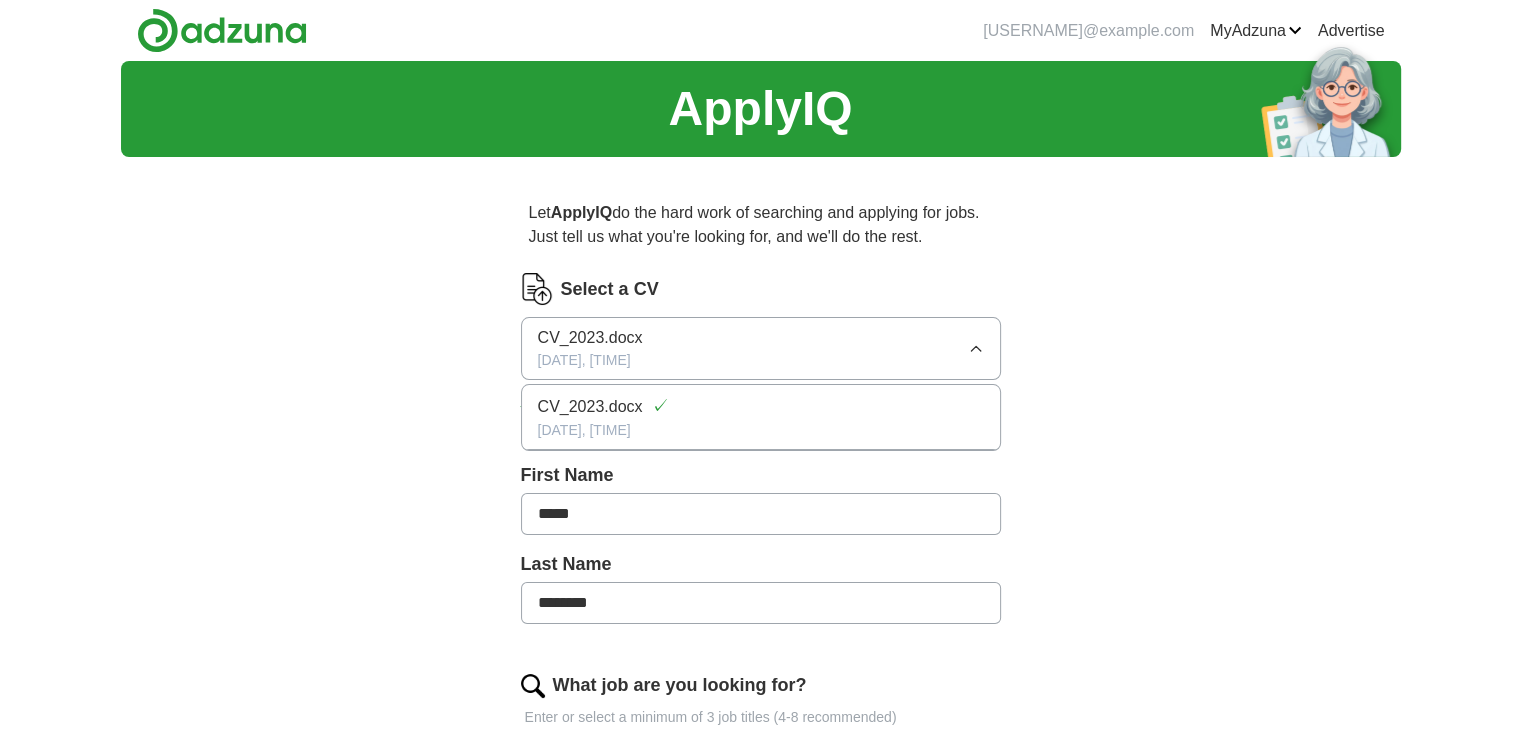click on "CV_2023.docx" at bounding box center (590, 338) 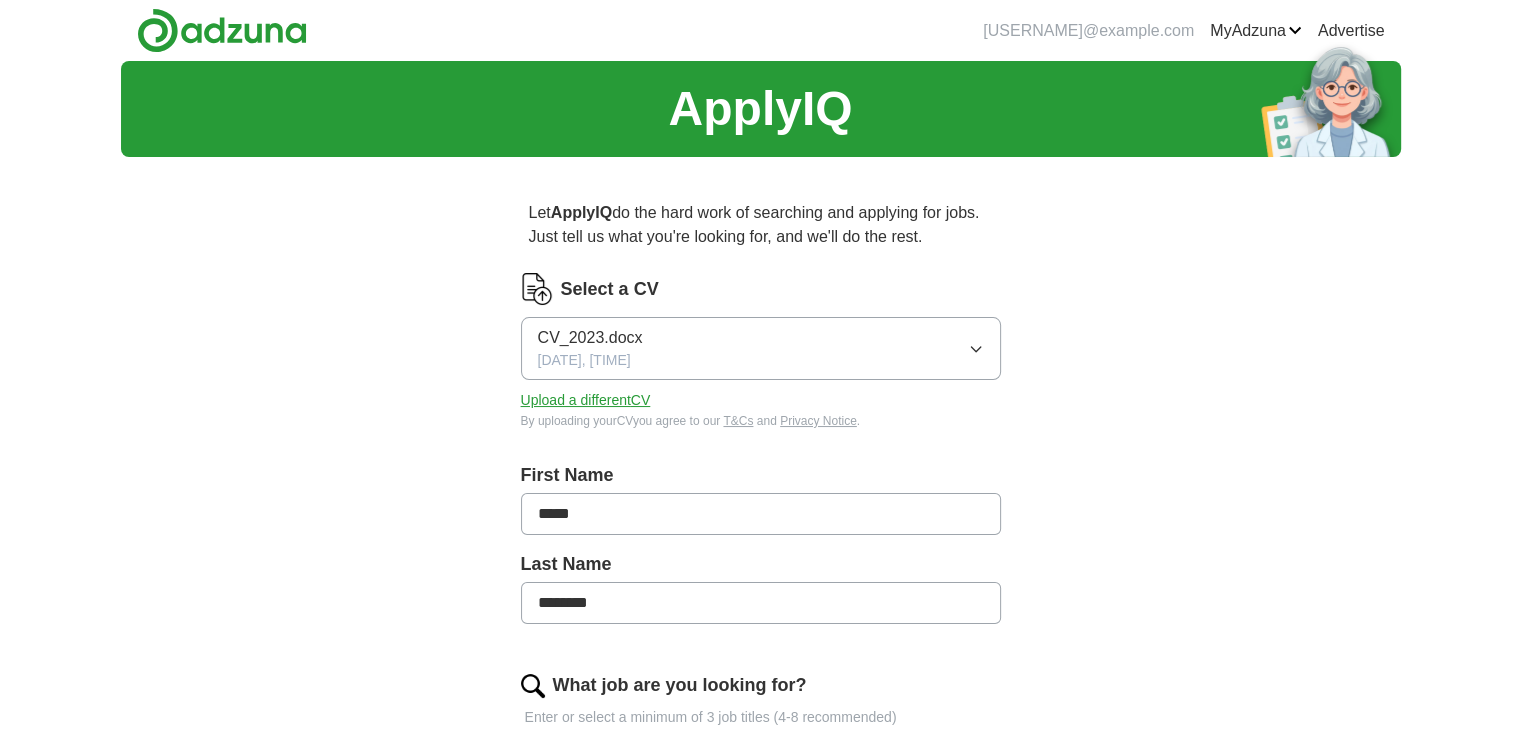 click on "Upload a different  CV" at bounding box center [586, 400] 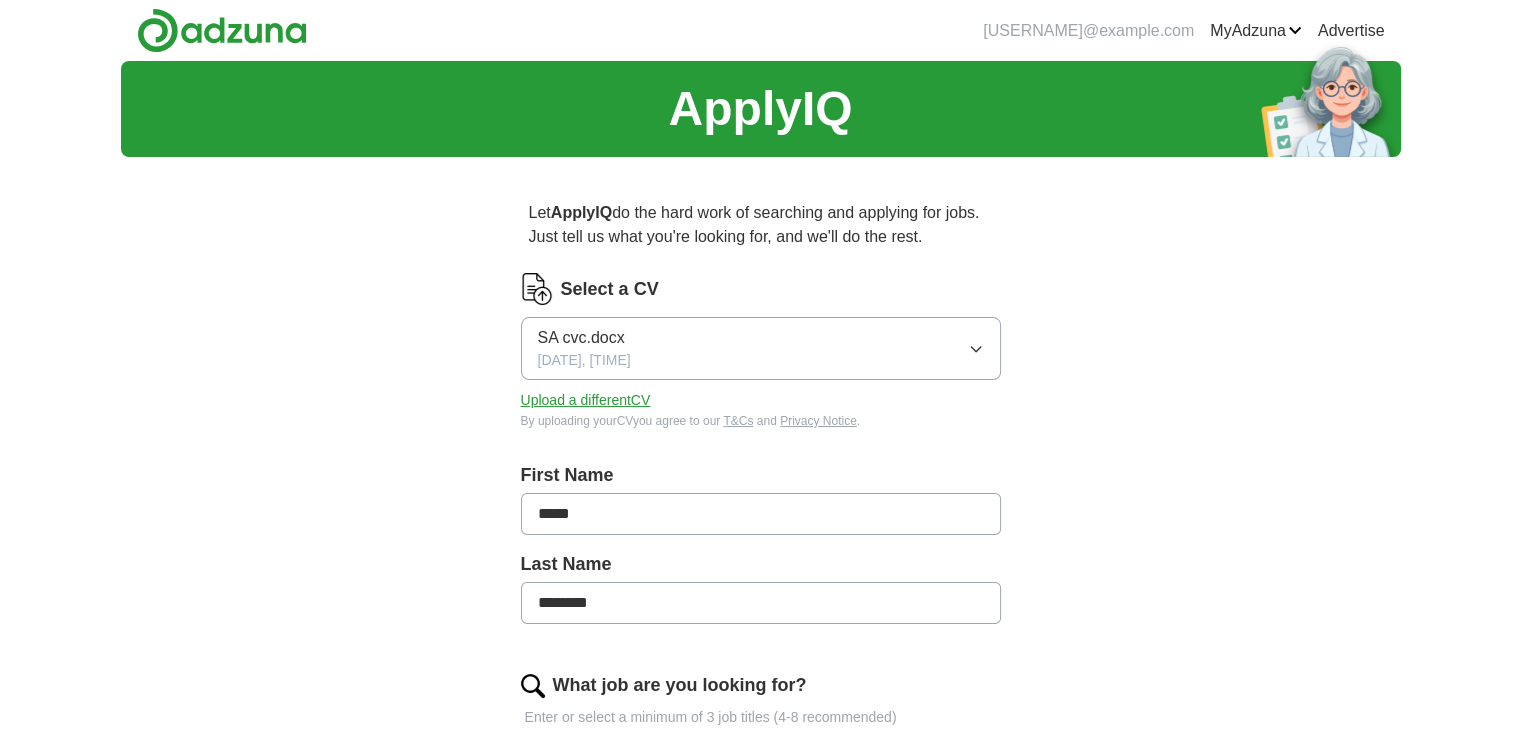 type 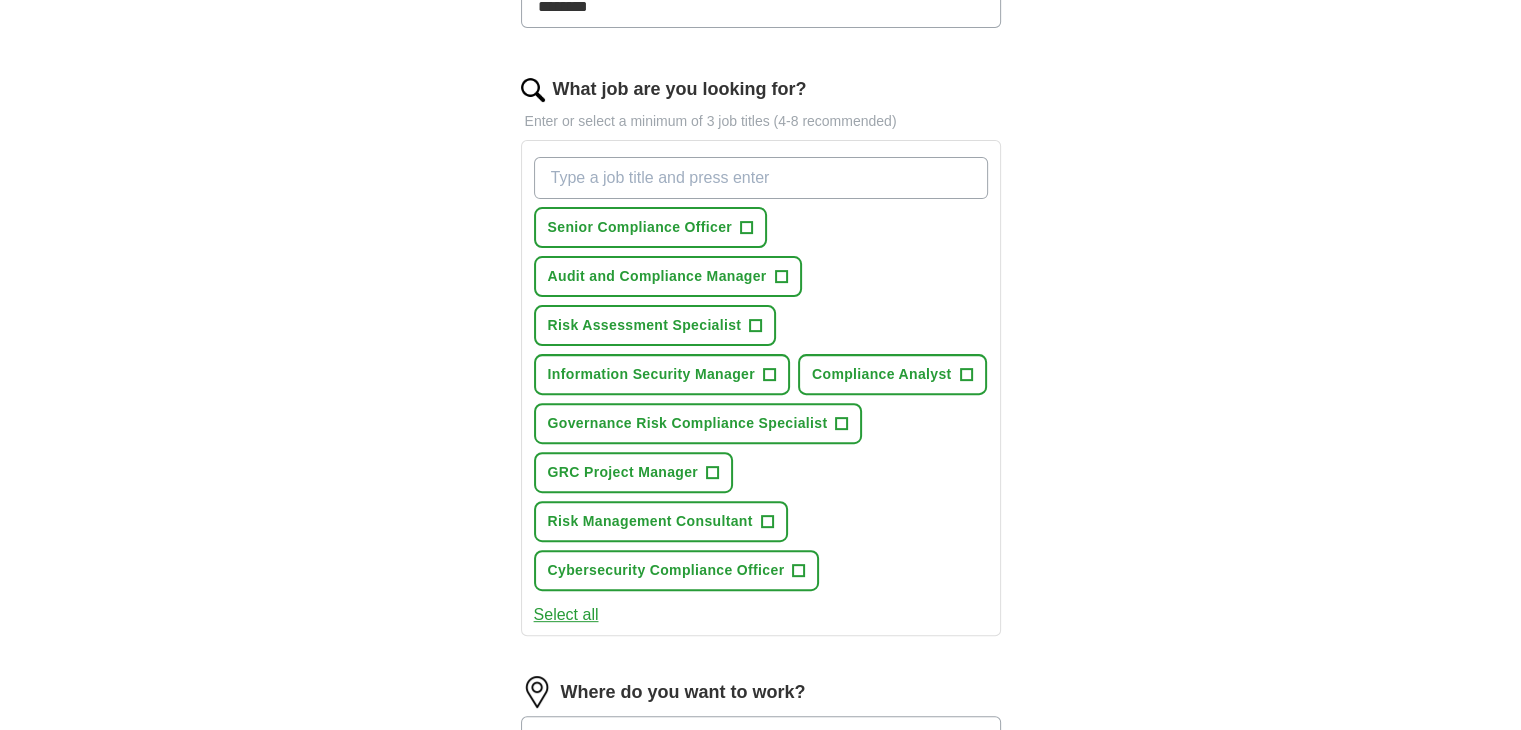 scroll, scrollTop: 600, scrollLeft: 0, axis: vertical 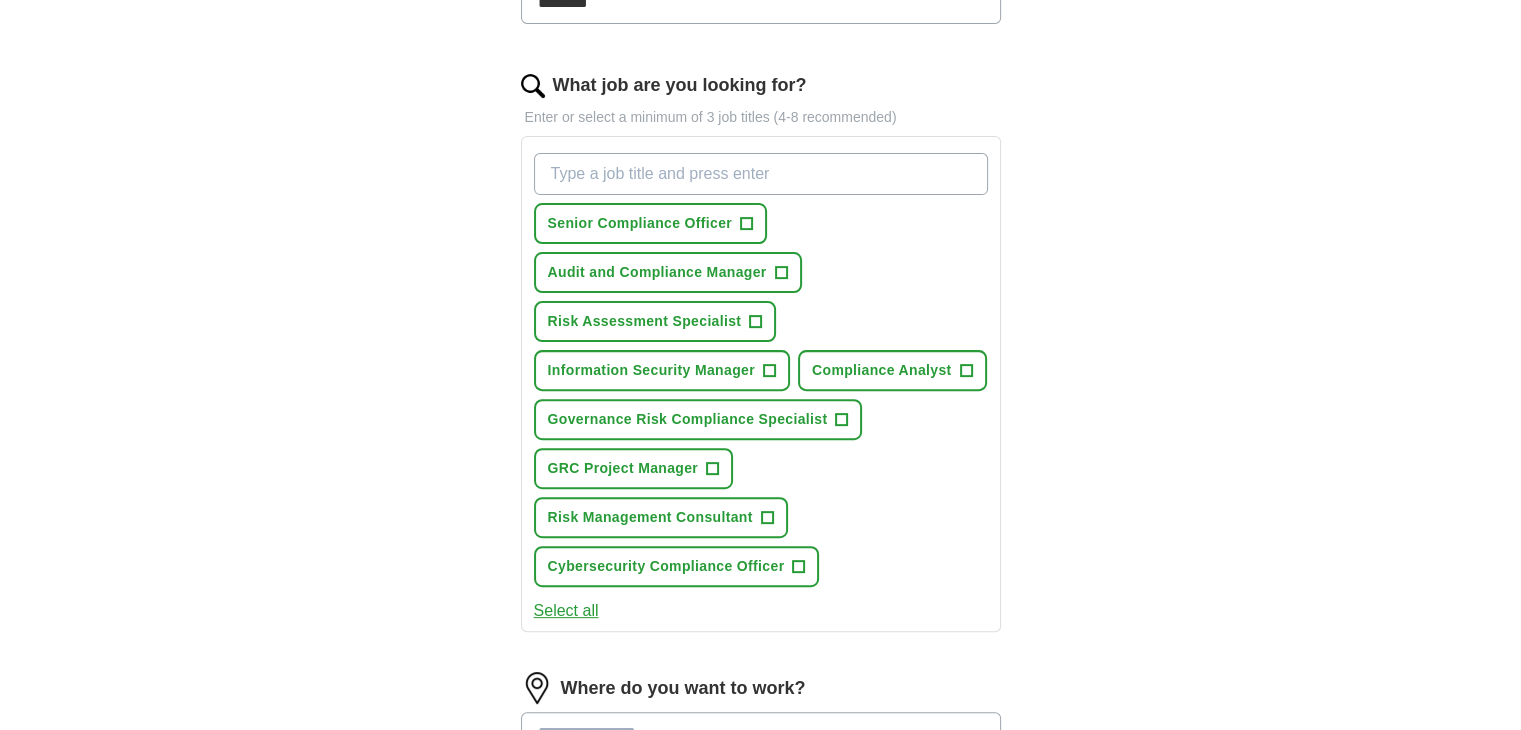 click on "Select all" at bounding box center (566, 611) 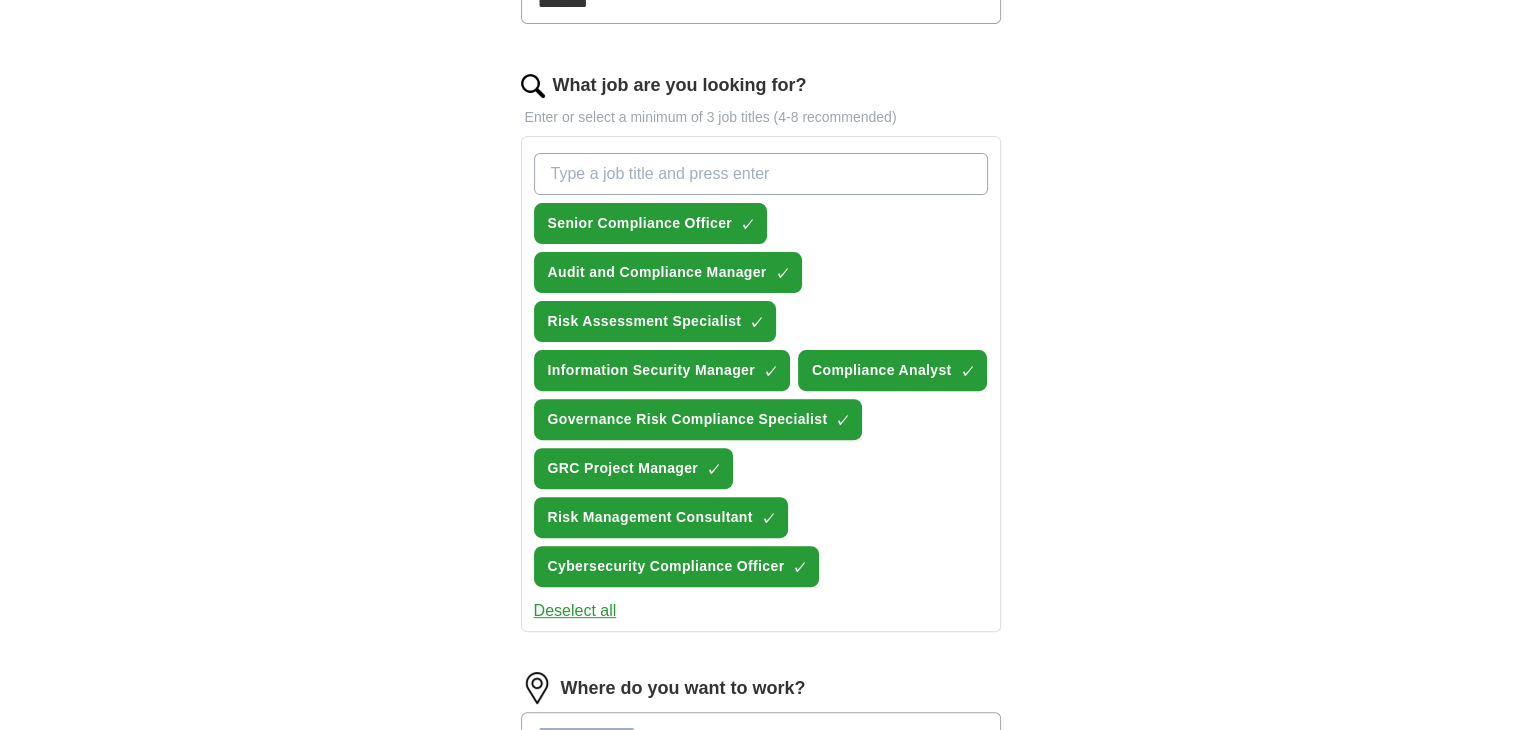 type 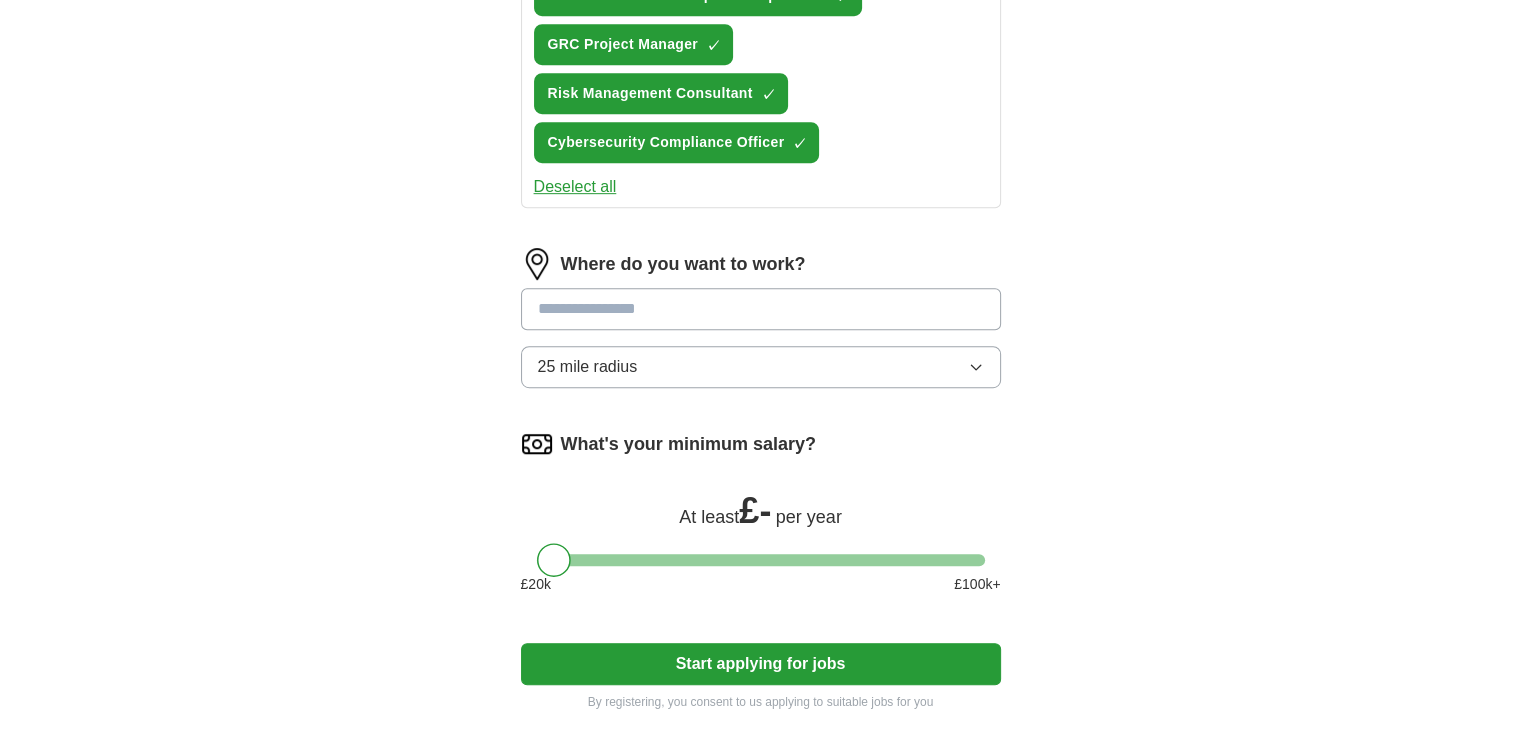 scroll, scrollTop: 1040, scrollLeft: 0, axis: vertical 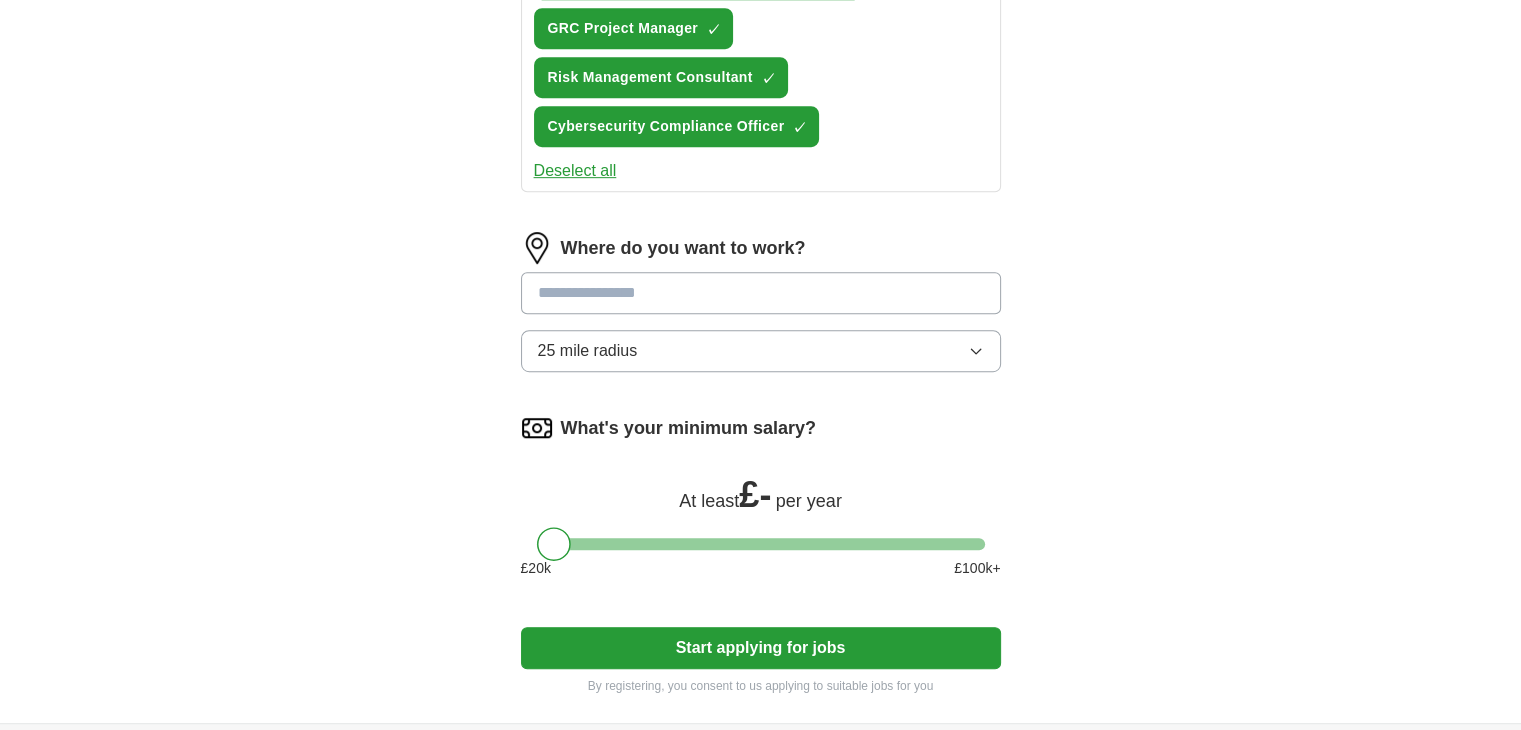 click at bounding box center [761, 293] 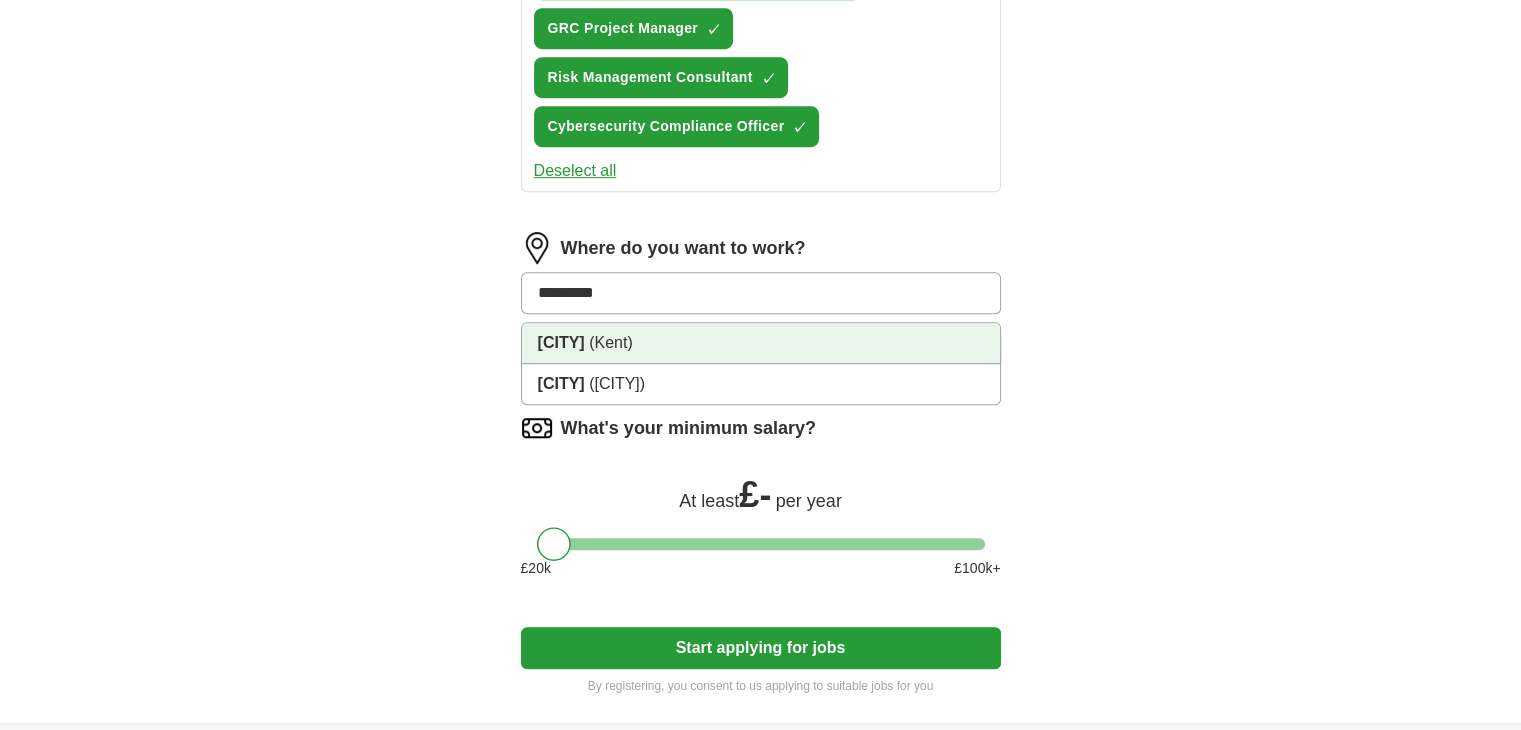 click on "(Kent)" at bounding box center [611, 342] 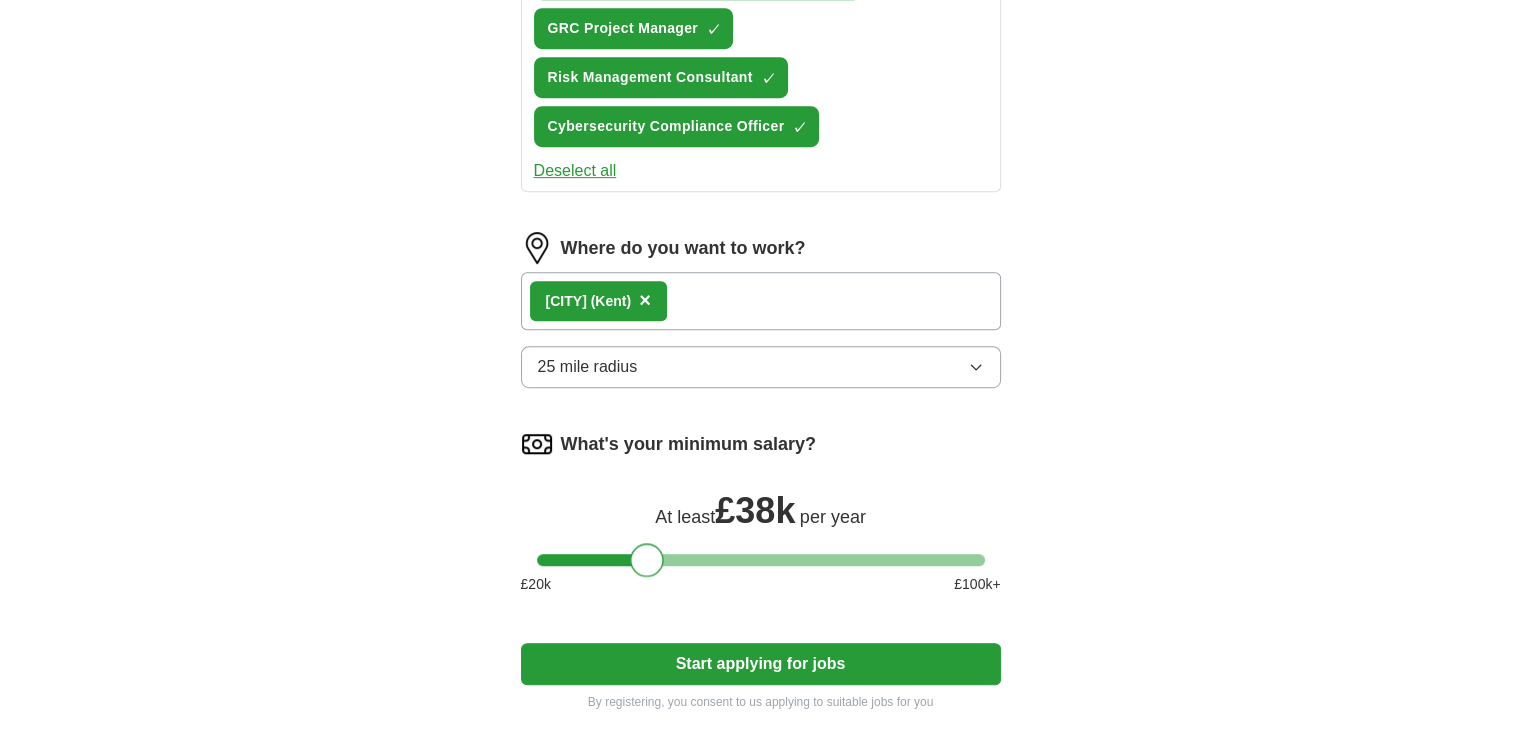 drag, startPoint x: 544, startPoint y: 553, endPoint x: 639, endPoint y: 558, distance: 95.131485 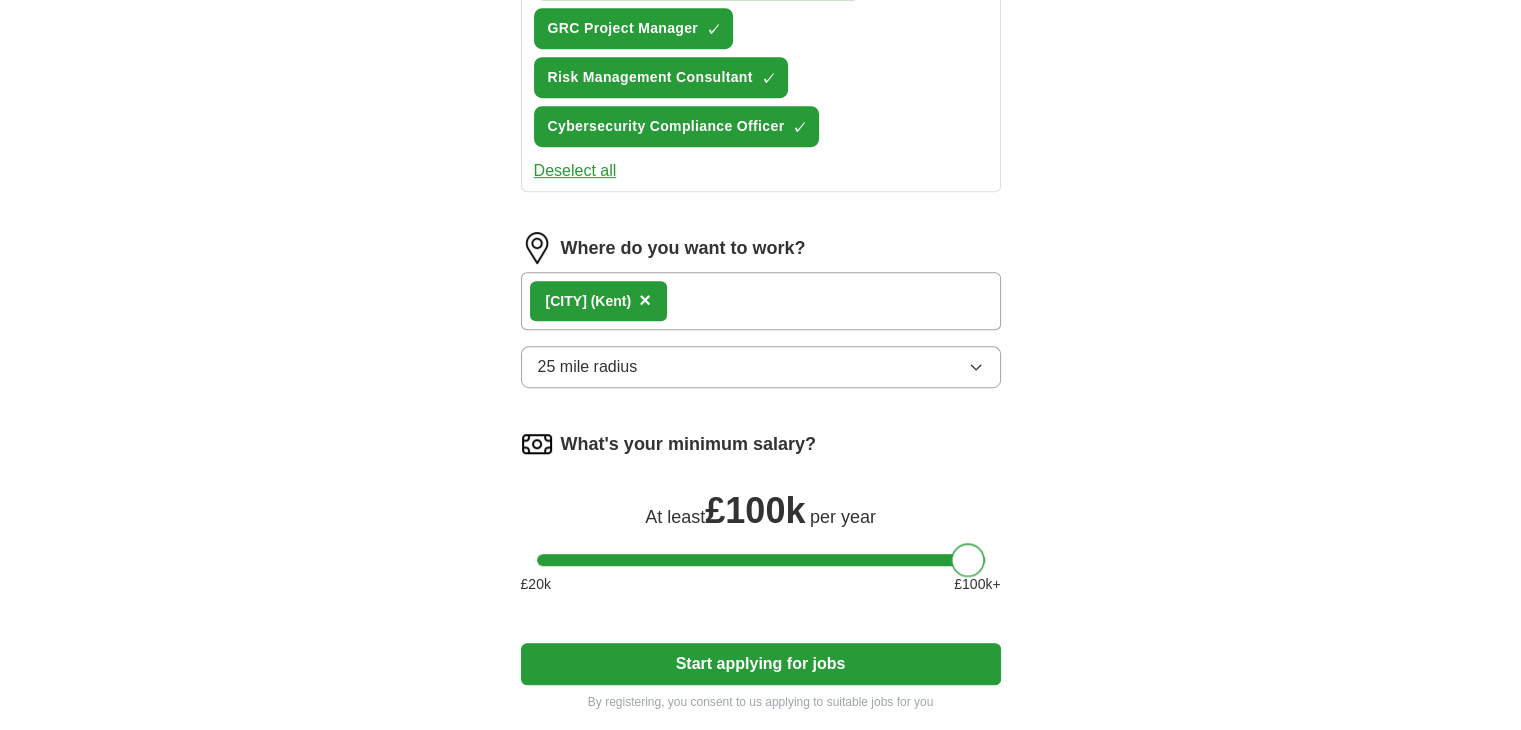 click at bounding box center (761, 560) 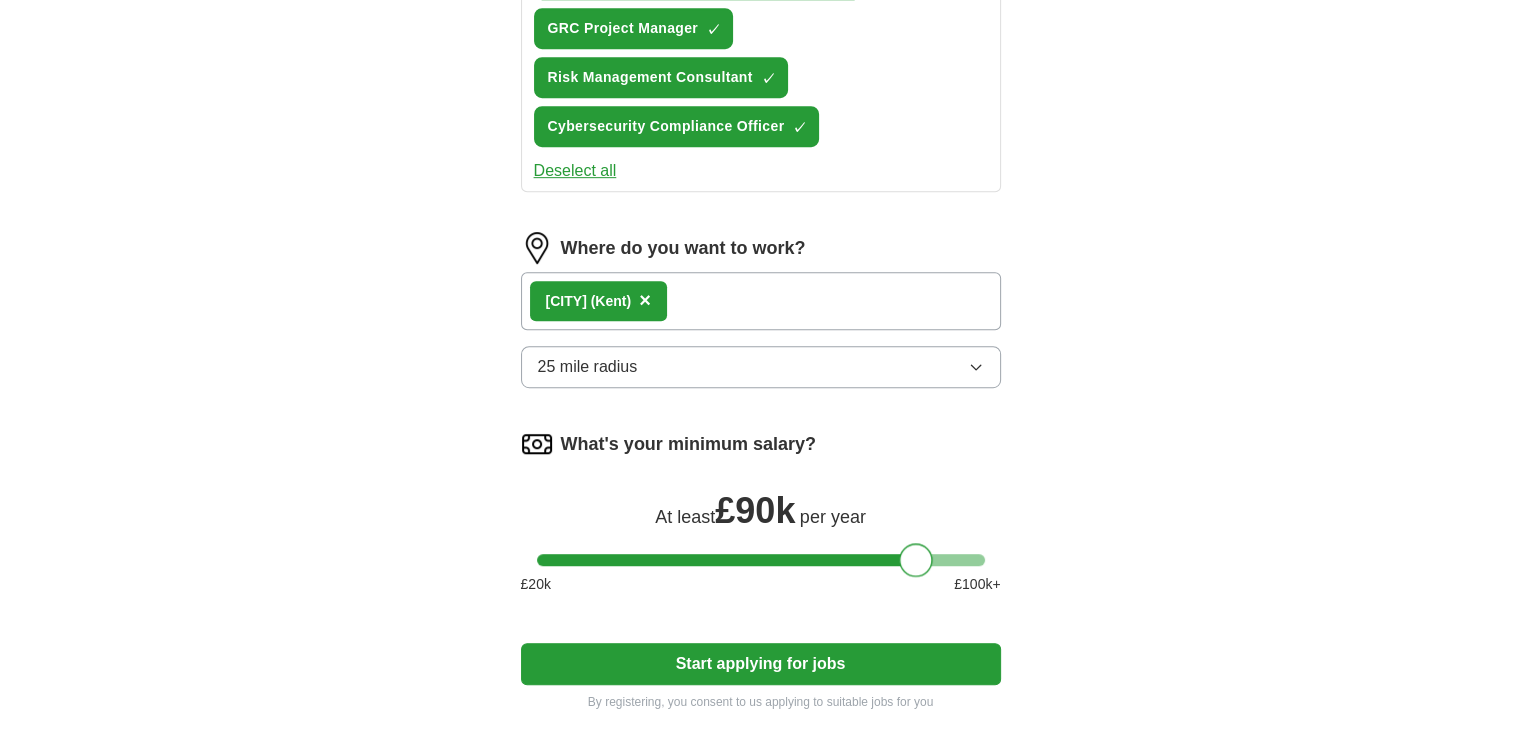 drag, startPoint x: 972, startPoint y: 546, endPoint x: 921, endPoint y: 528, distance: 54.08327 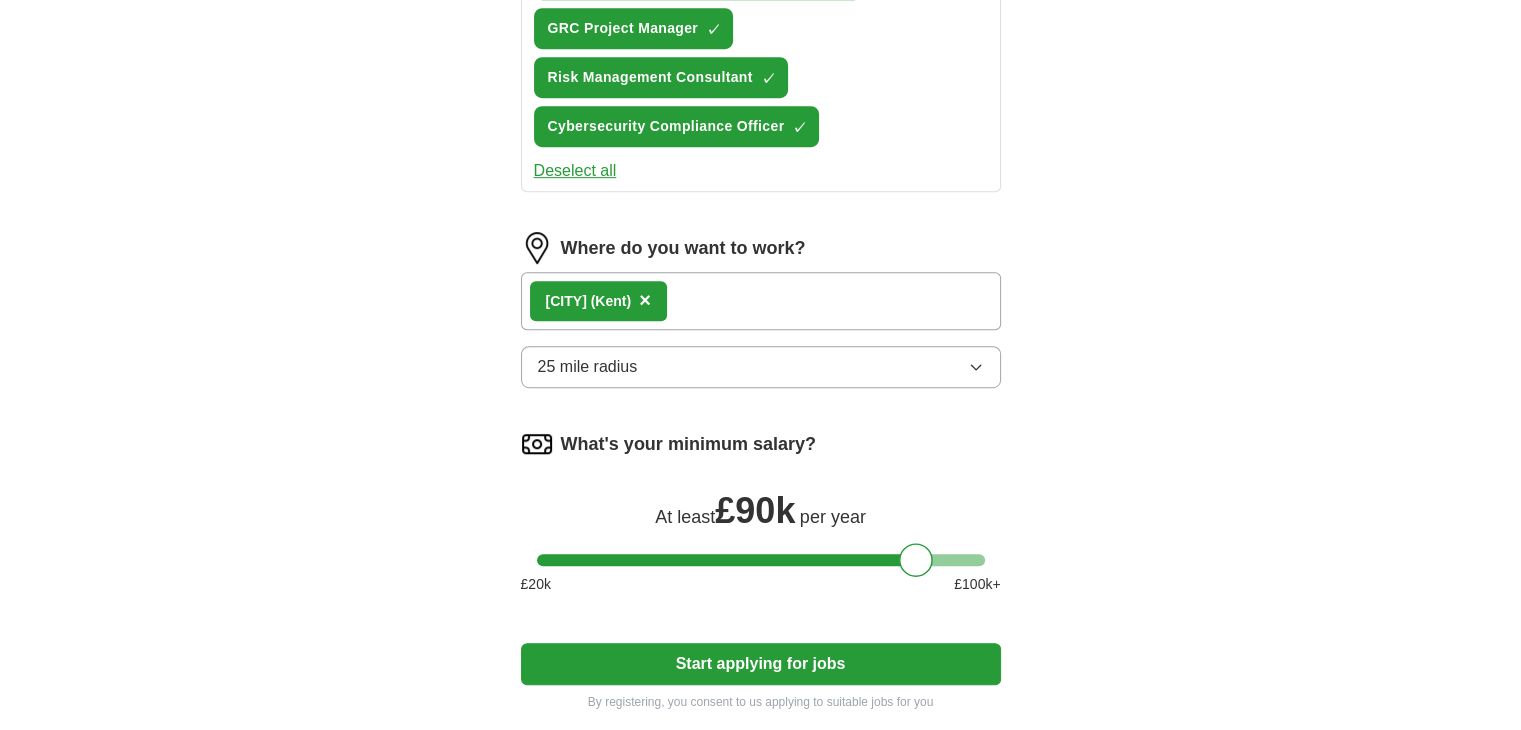 click on "What's your minimum salary? At least  £ 90k   per year £ 20 k £ 100 k+" at bounding box center (761, 519) 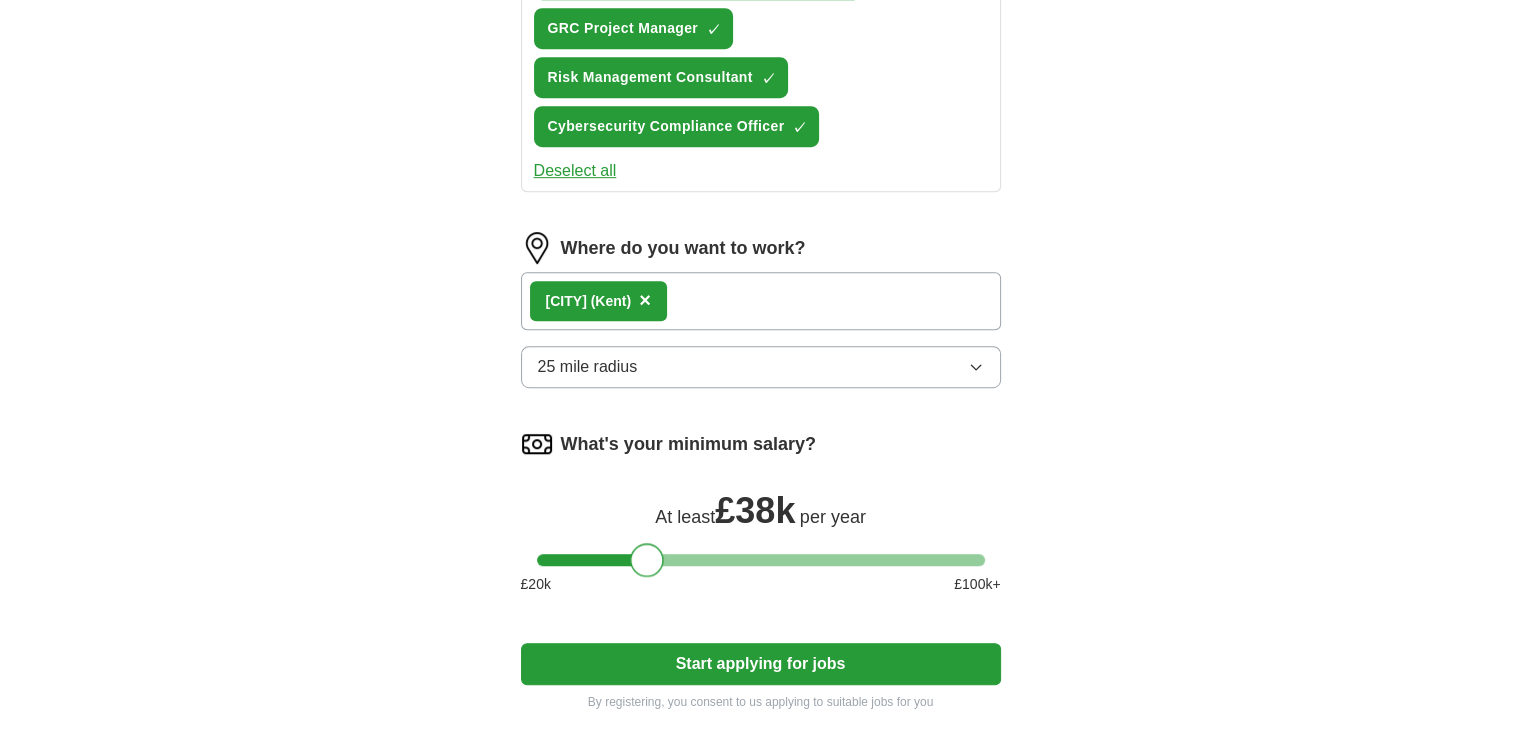drag, startPoint x: 907, startPoint y: 549, endPoint x: 640, endPoint y: 522, distance: 268.3617 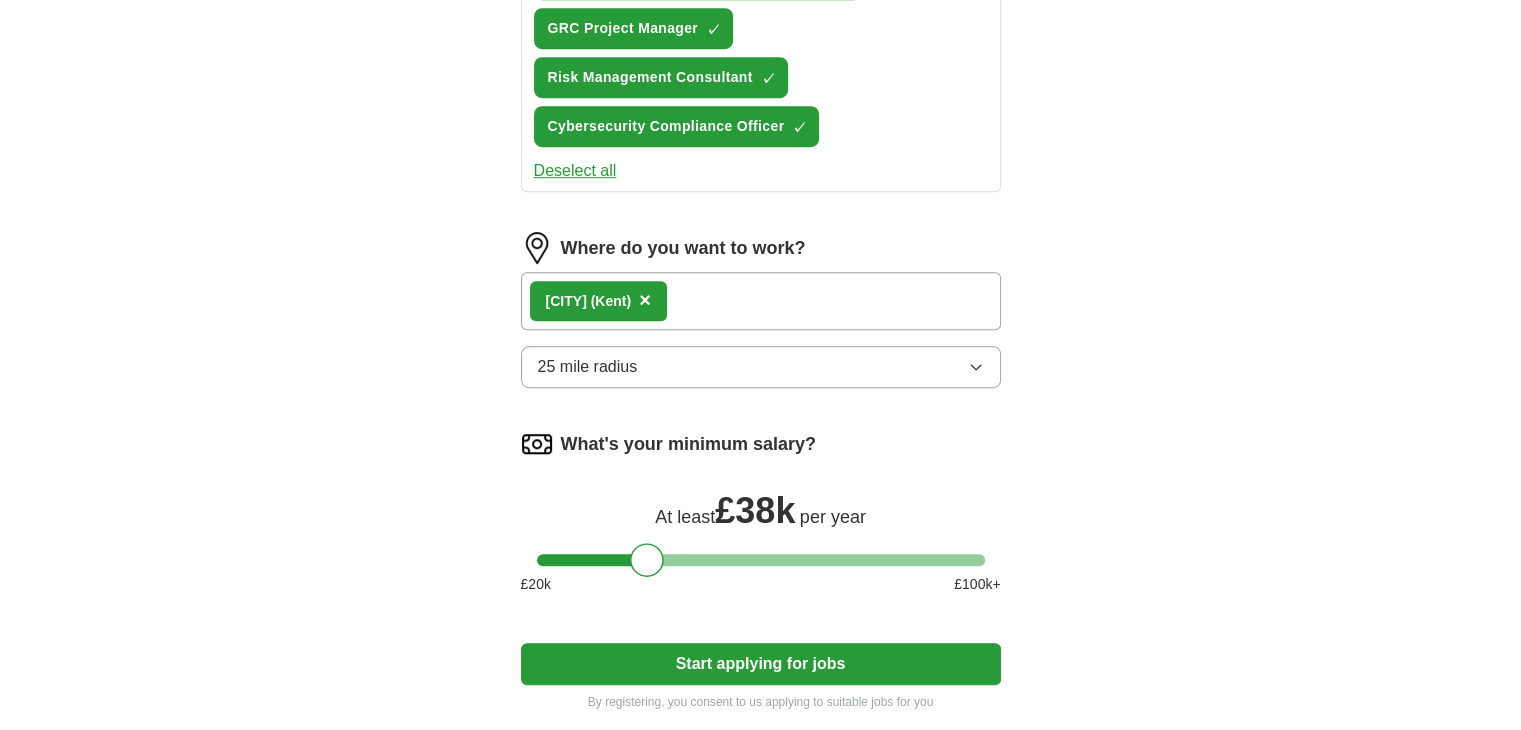click on "[CITY]   ([STATE]) ×" at bounding box center [761, 301] 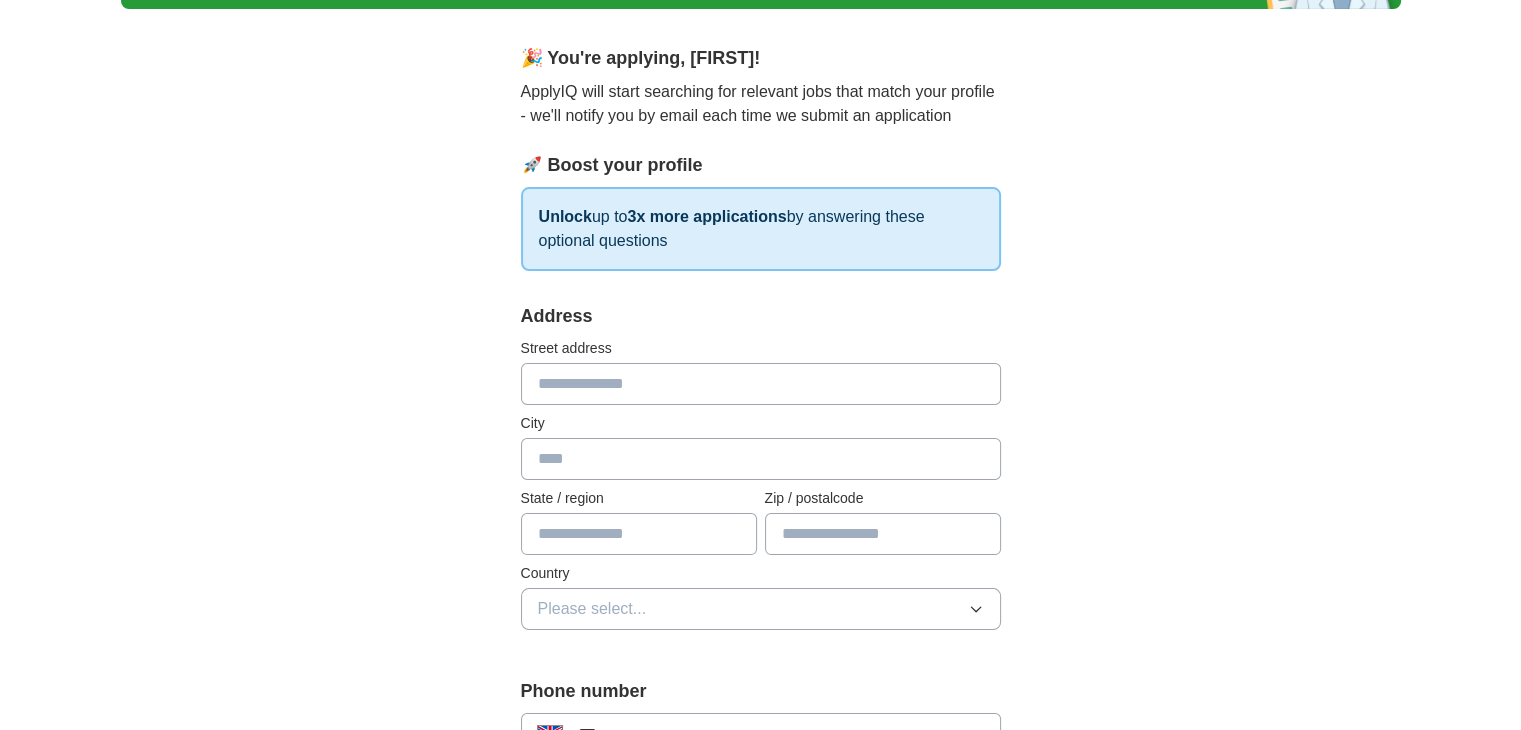 scroll, scrollTop: 146, scrollLeft: 0, axis: vertical 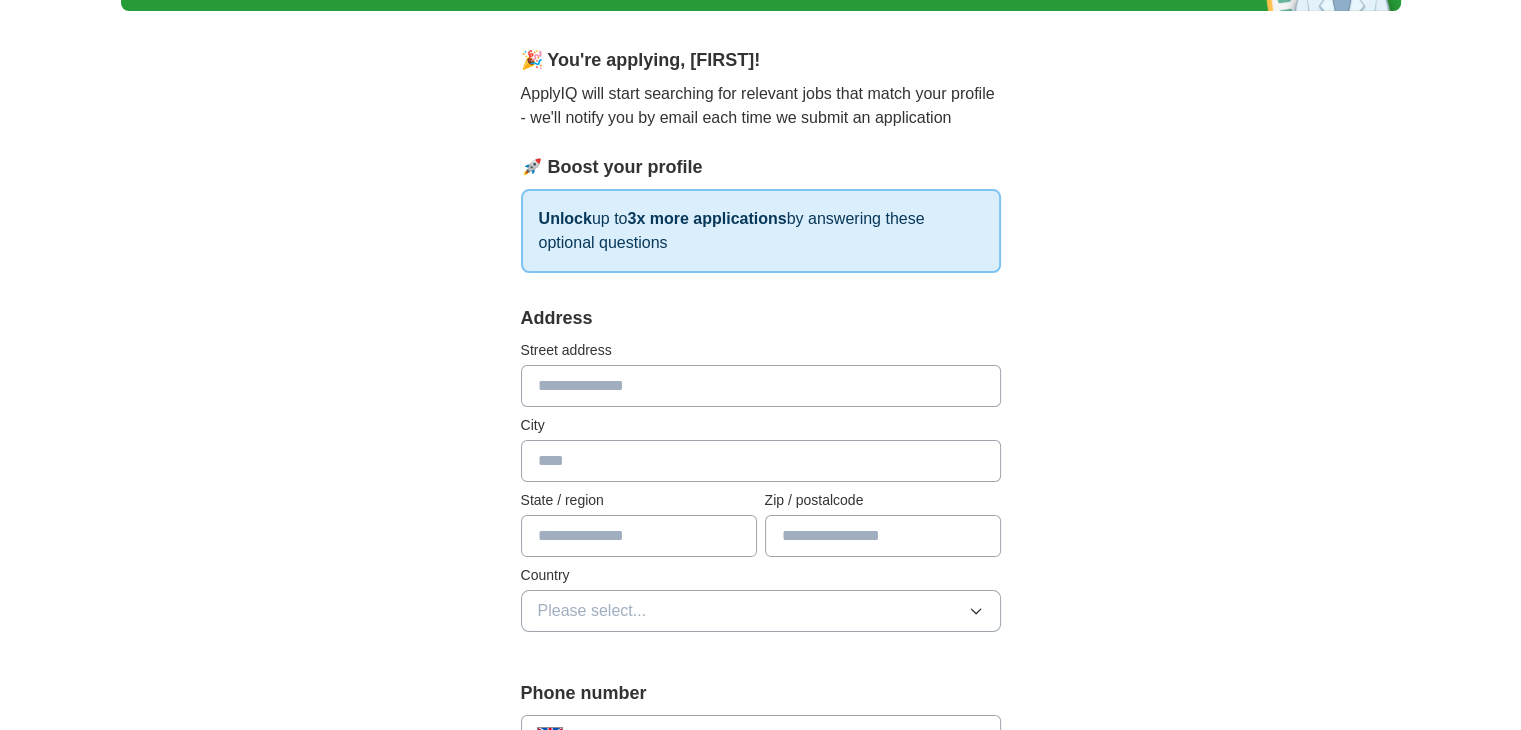 drag, startPoint x: 624, startPoint y: 389, endPoint x: 325, endPoint y: 356, distance: 300.81555 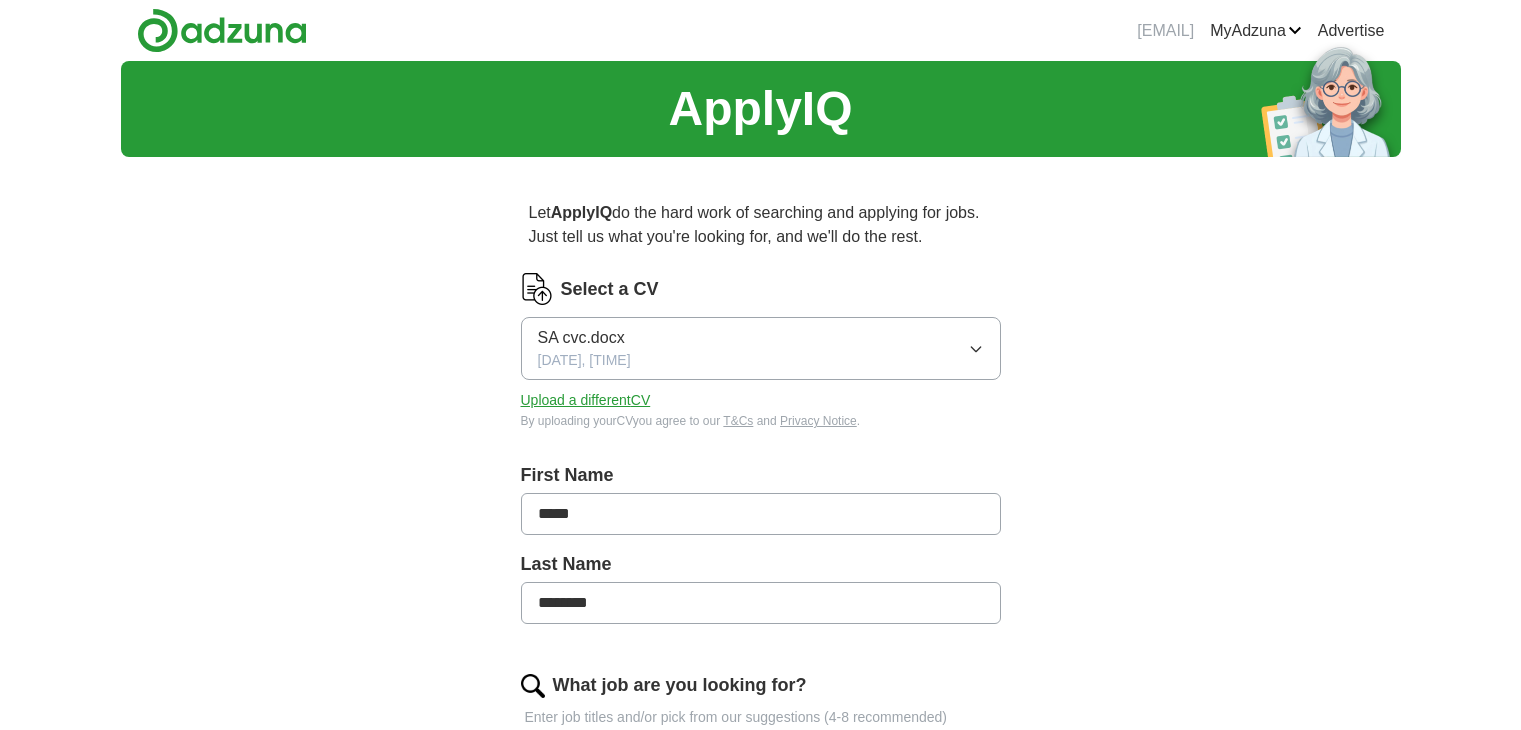 scroll, scrollTop: 0, scrollLeft: 0, axis: both 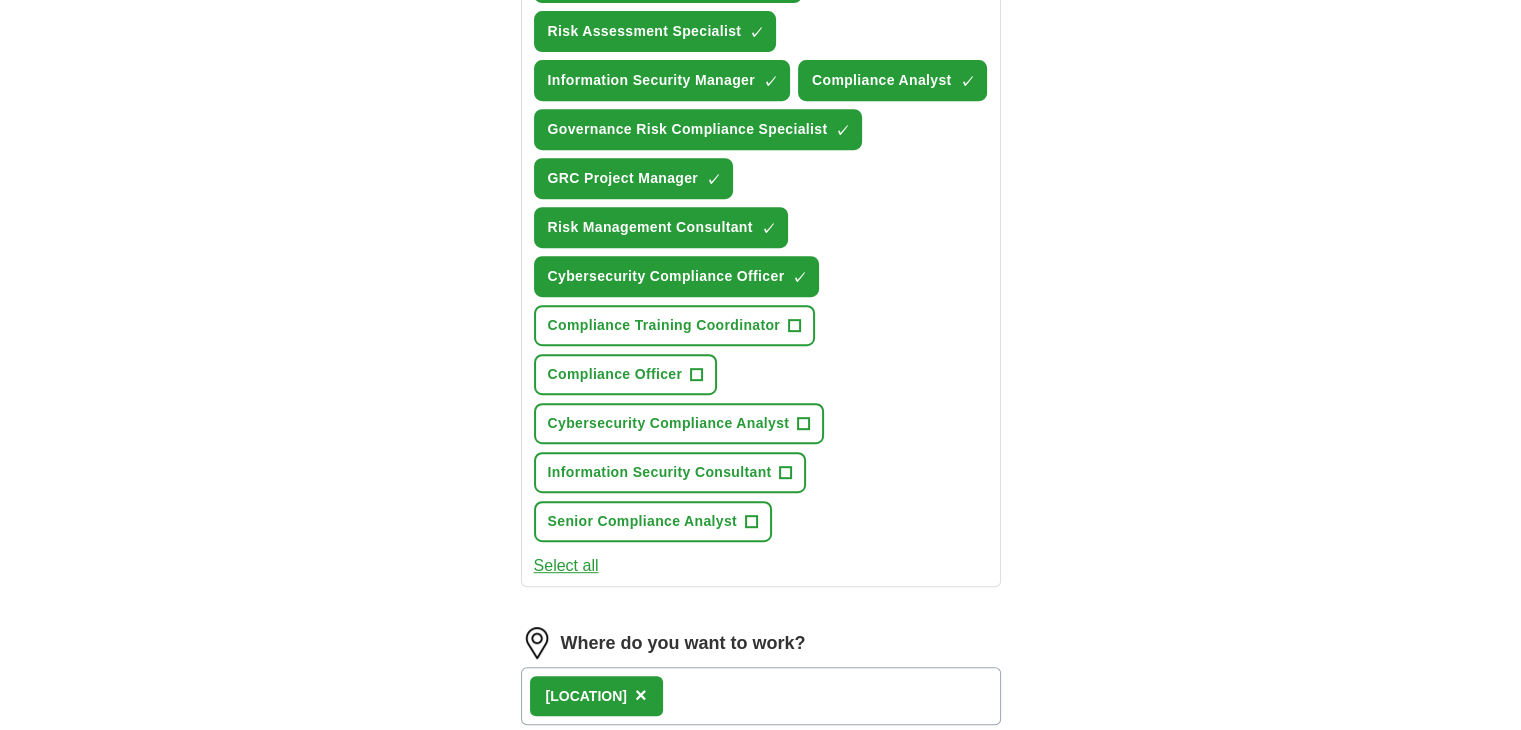 click on "Select all" at bounding box center (566, 566) 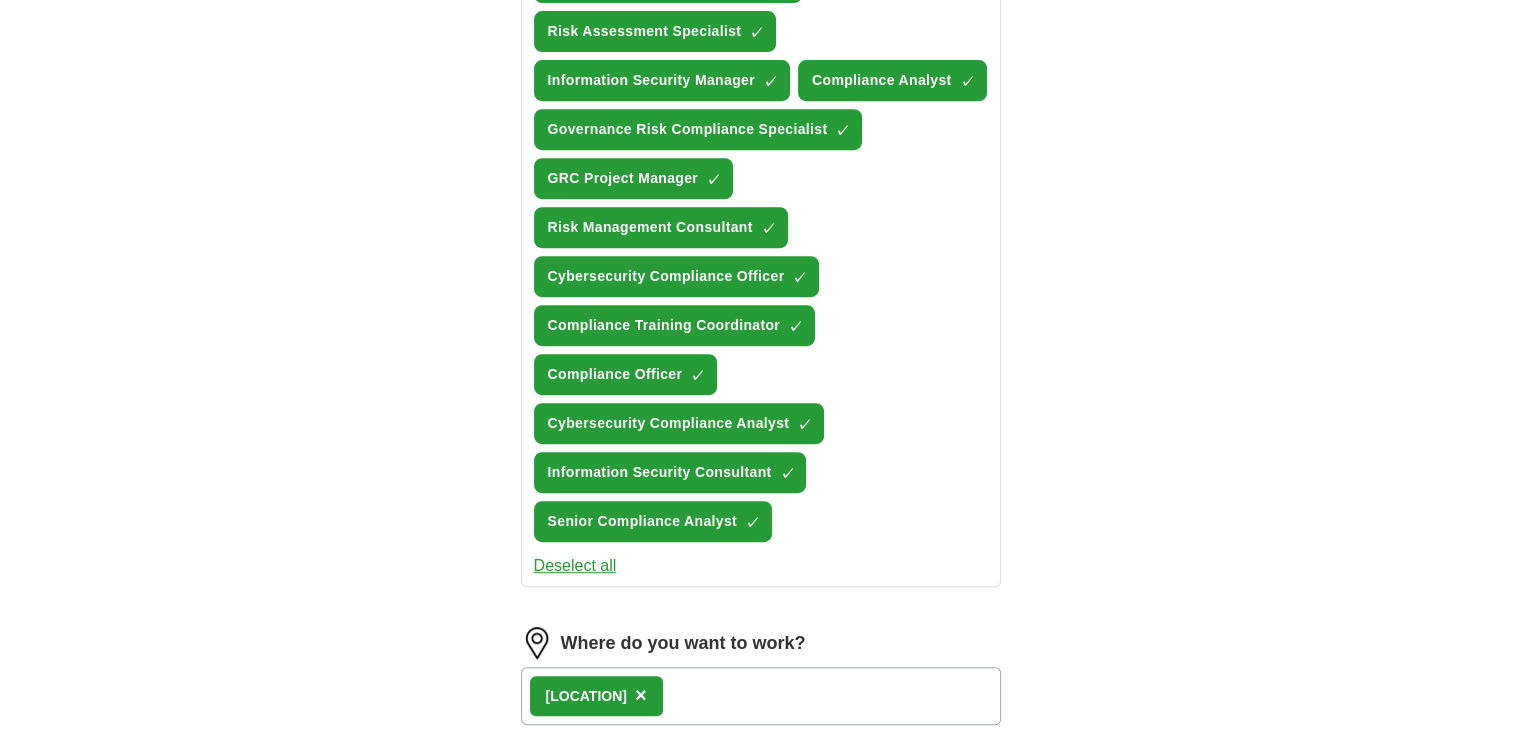scroll, scrollTop: 1168, scrollLeft: 0, axis: vertical 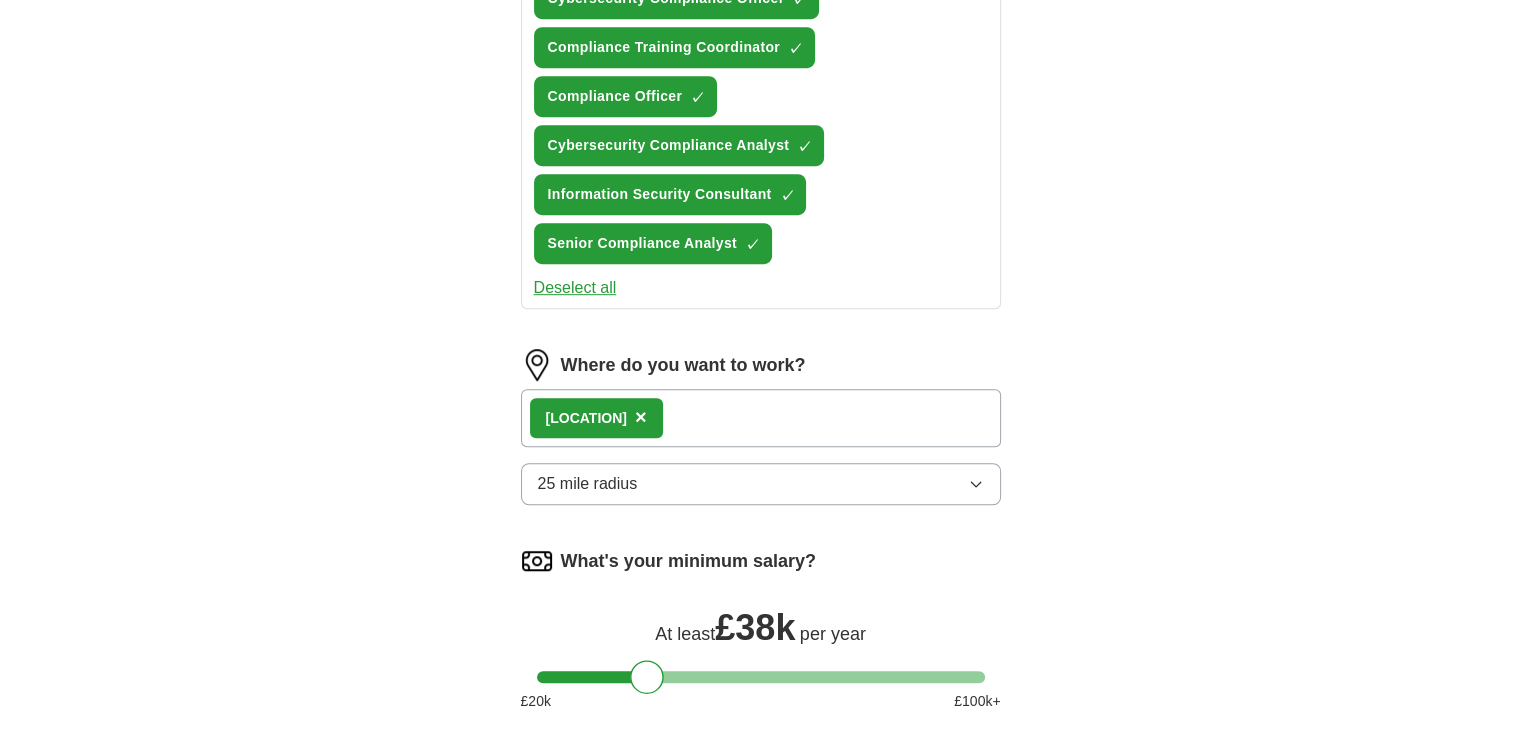 click on "Rochester ×" at bounding box center (761, 418) 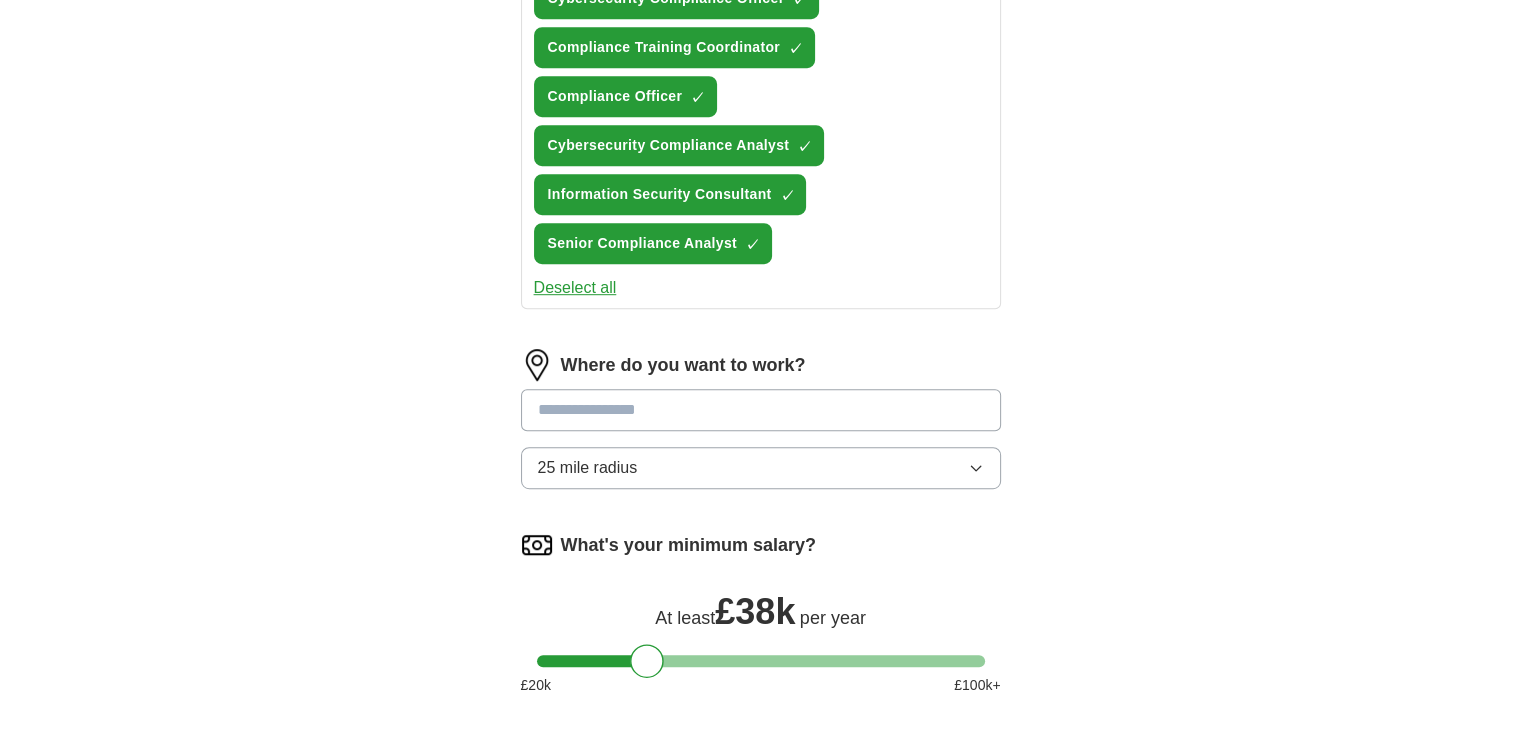 click at bounding box center [761, 410] 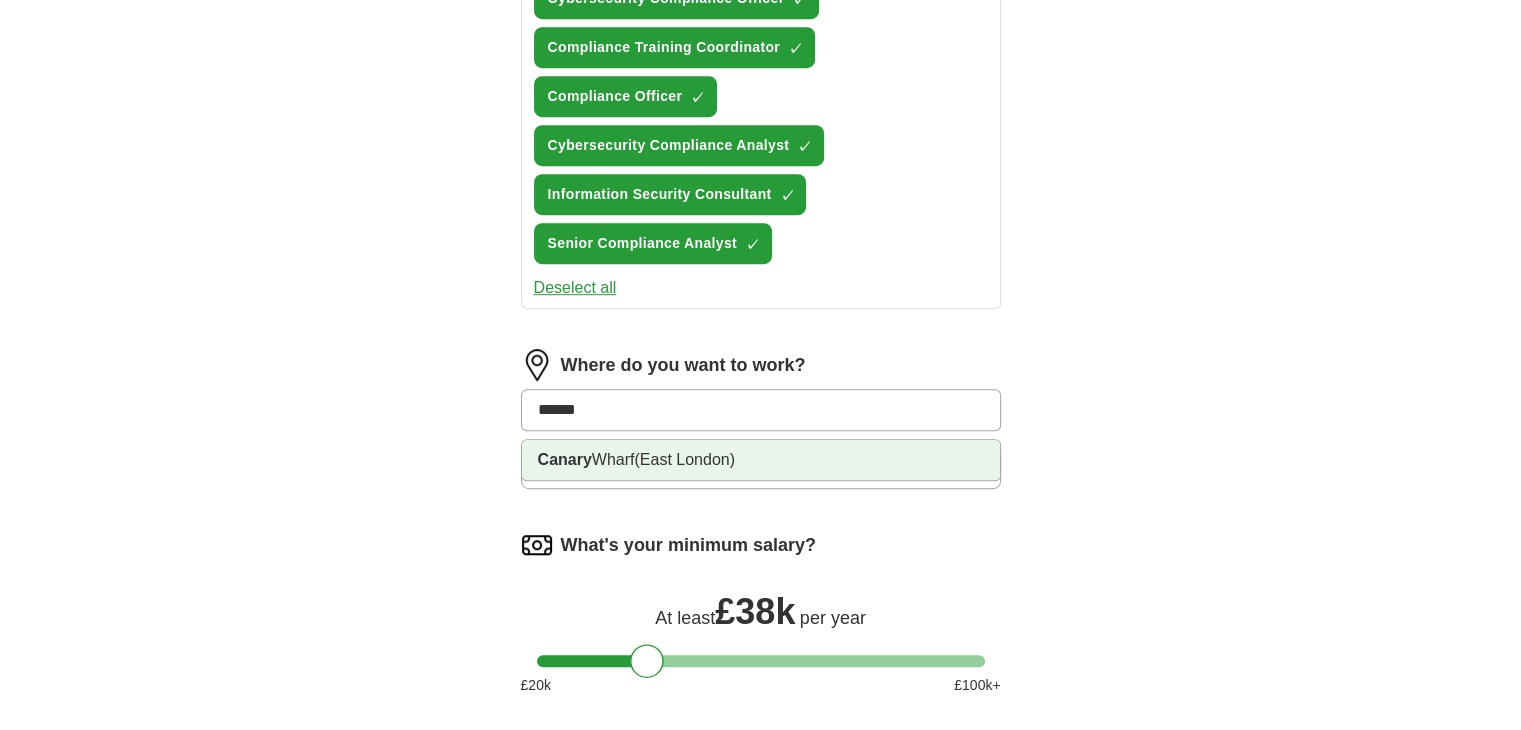 click on "Canary  Wharf  (East London)" at bounding box center [761, 460] 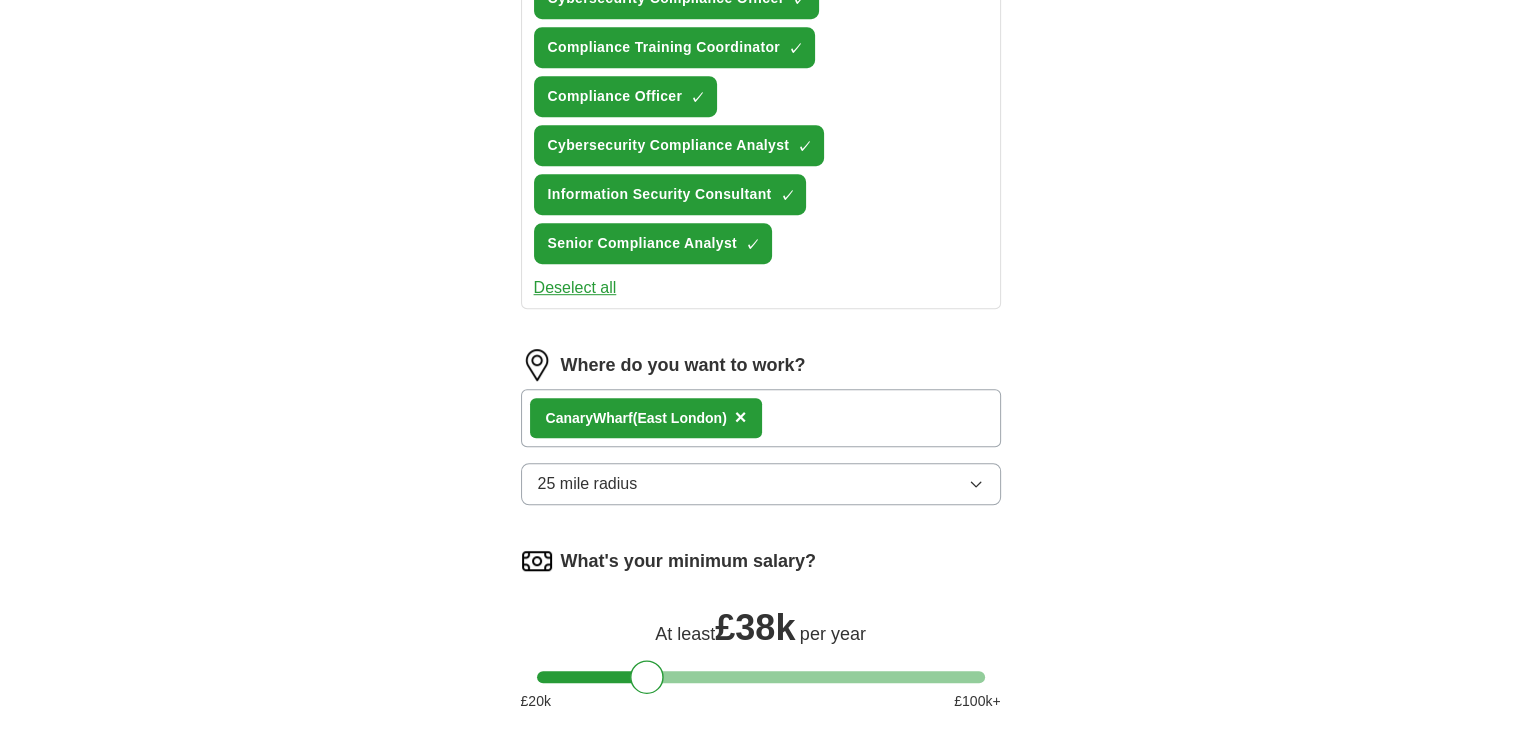 click on "×" at bounding box center [741, 417] 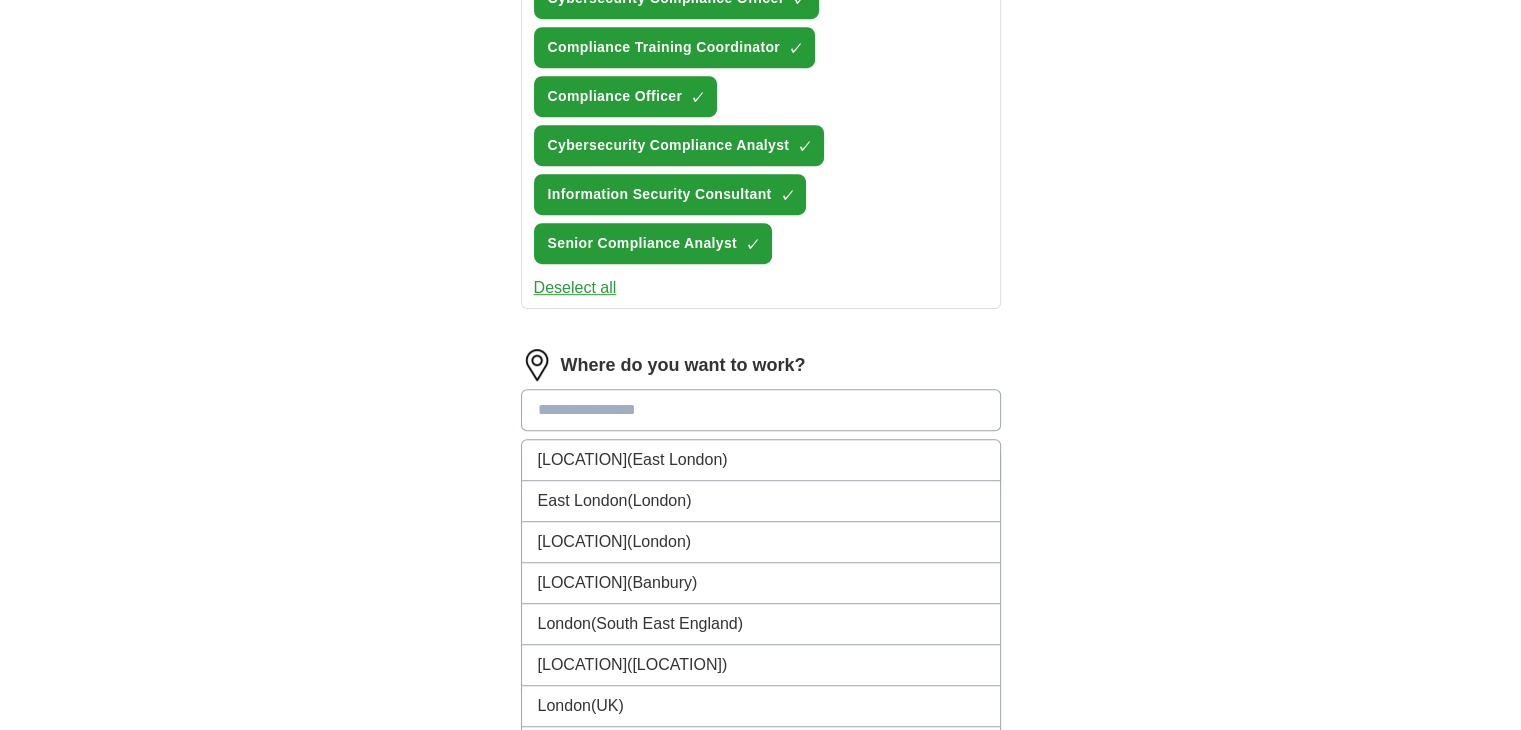 click at bounding box center (761, 410) 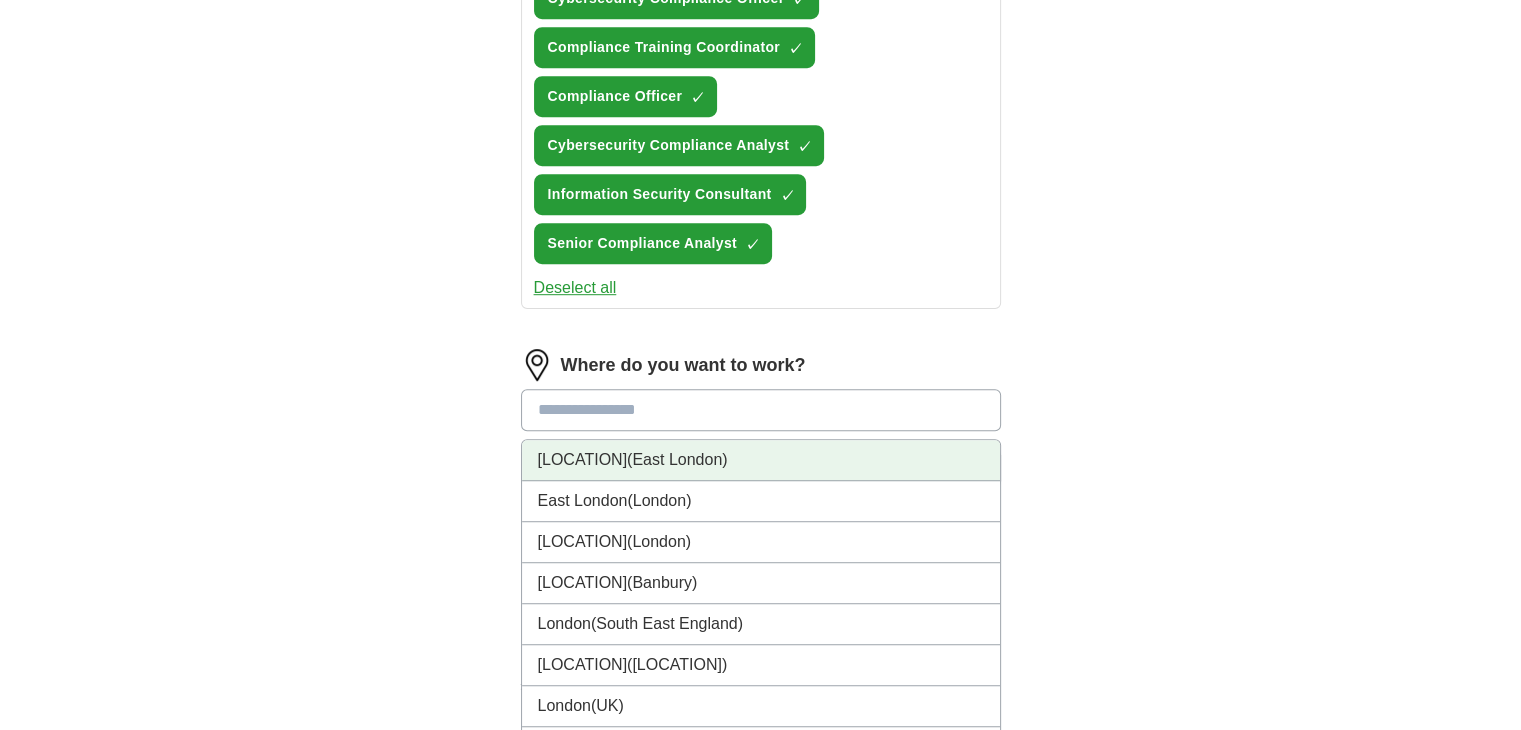 click on "(East London)" at bounding box center [677, 459] 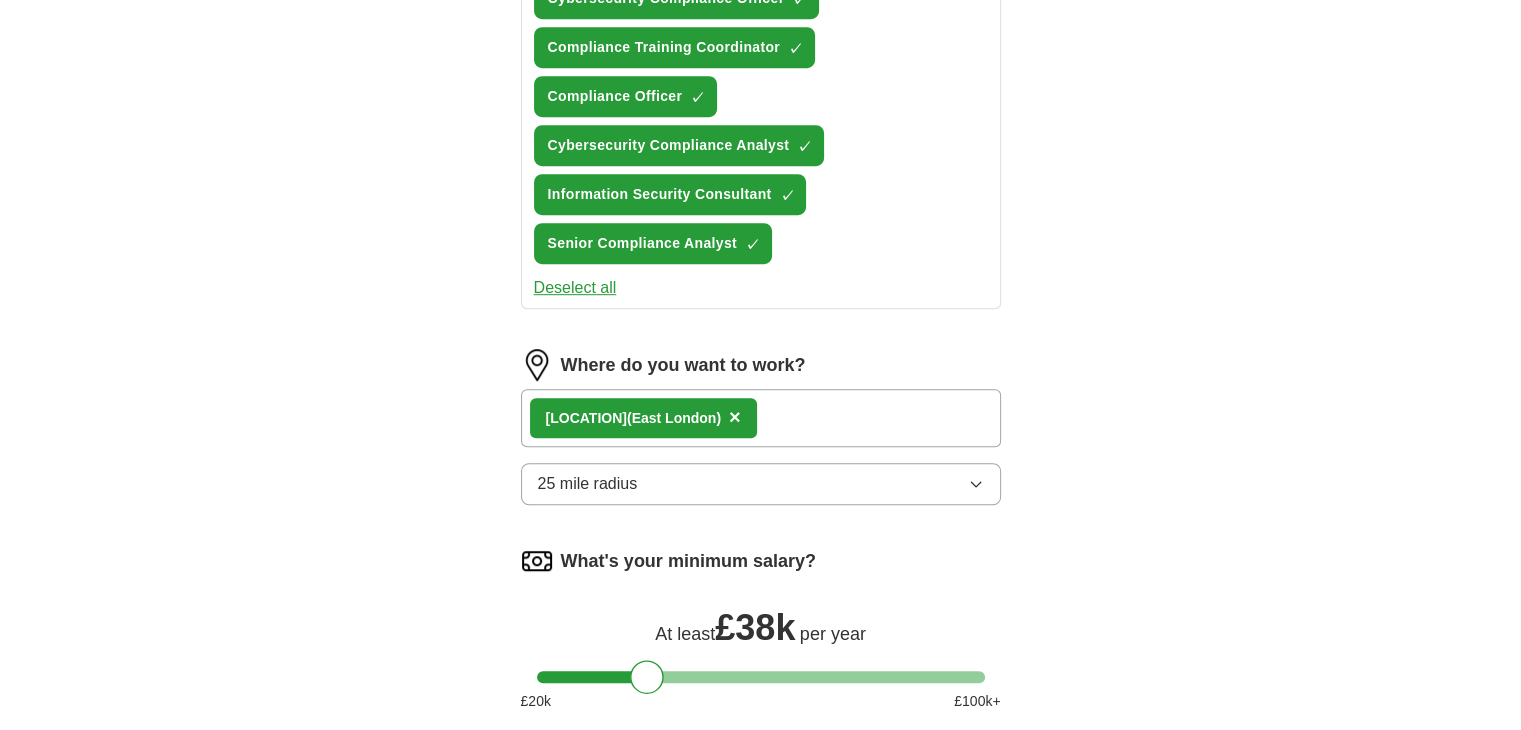 click on "25 mile radius" at bounding box center [761, 484] 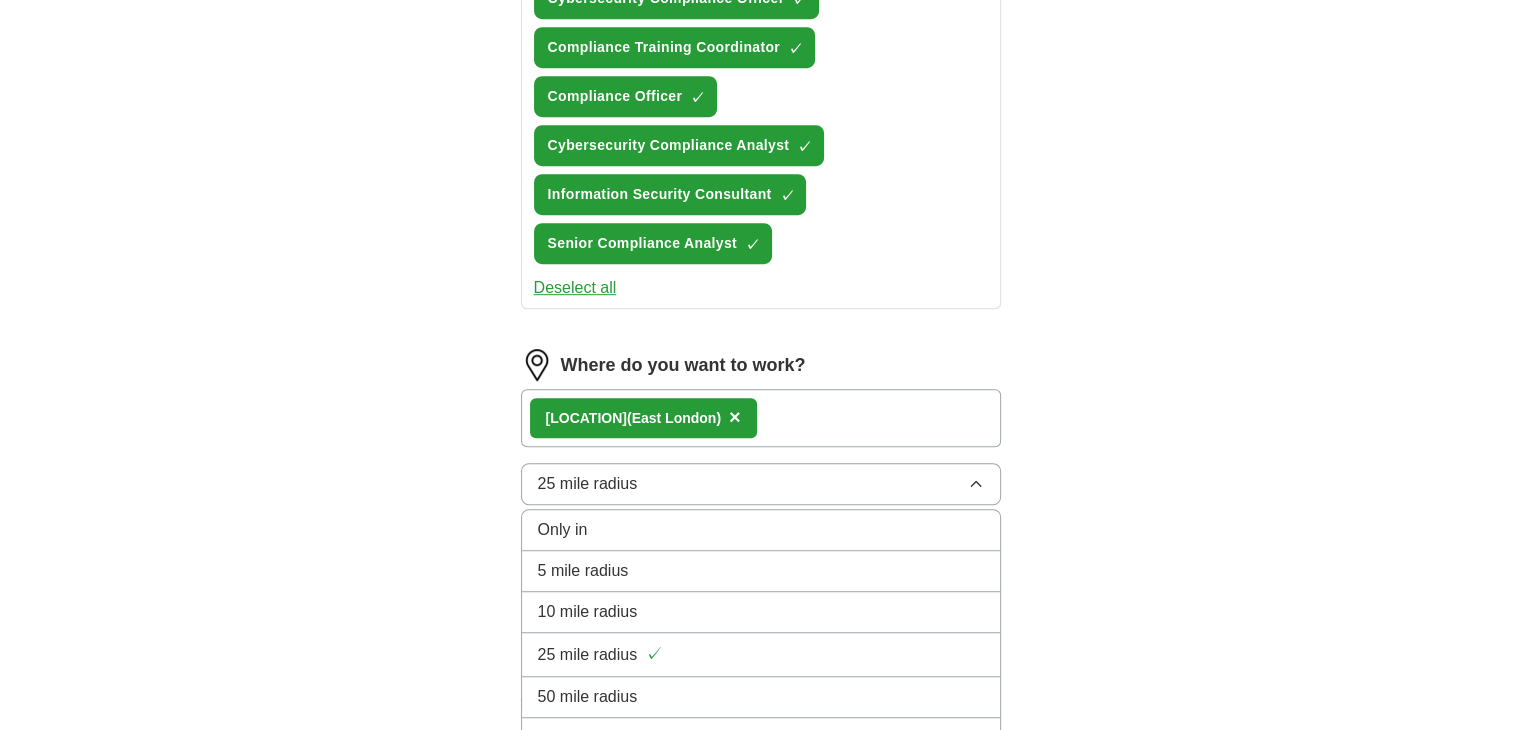 click on "10 mile radius" at bounding box center [761, 530] 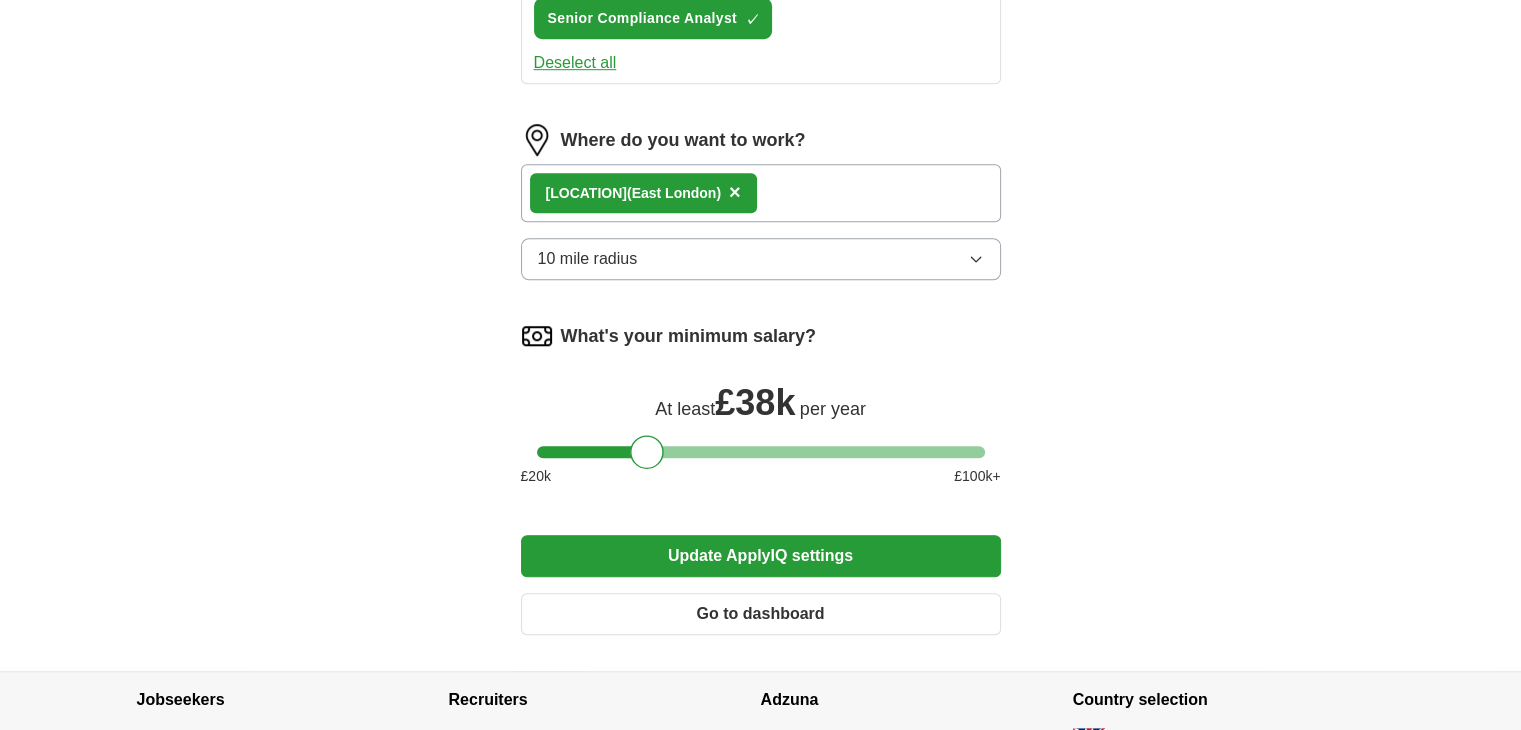 scroll, scrollTop: 1522, scrollLeft: 0, axis: vertical 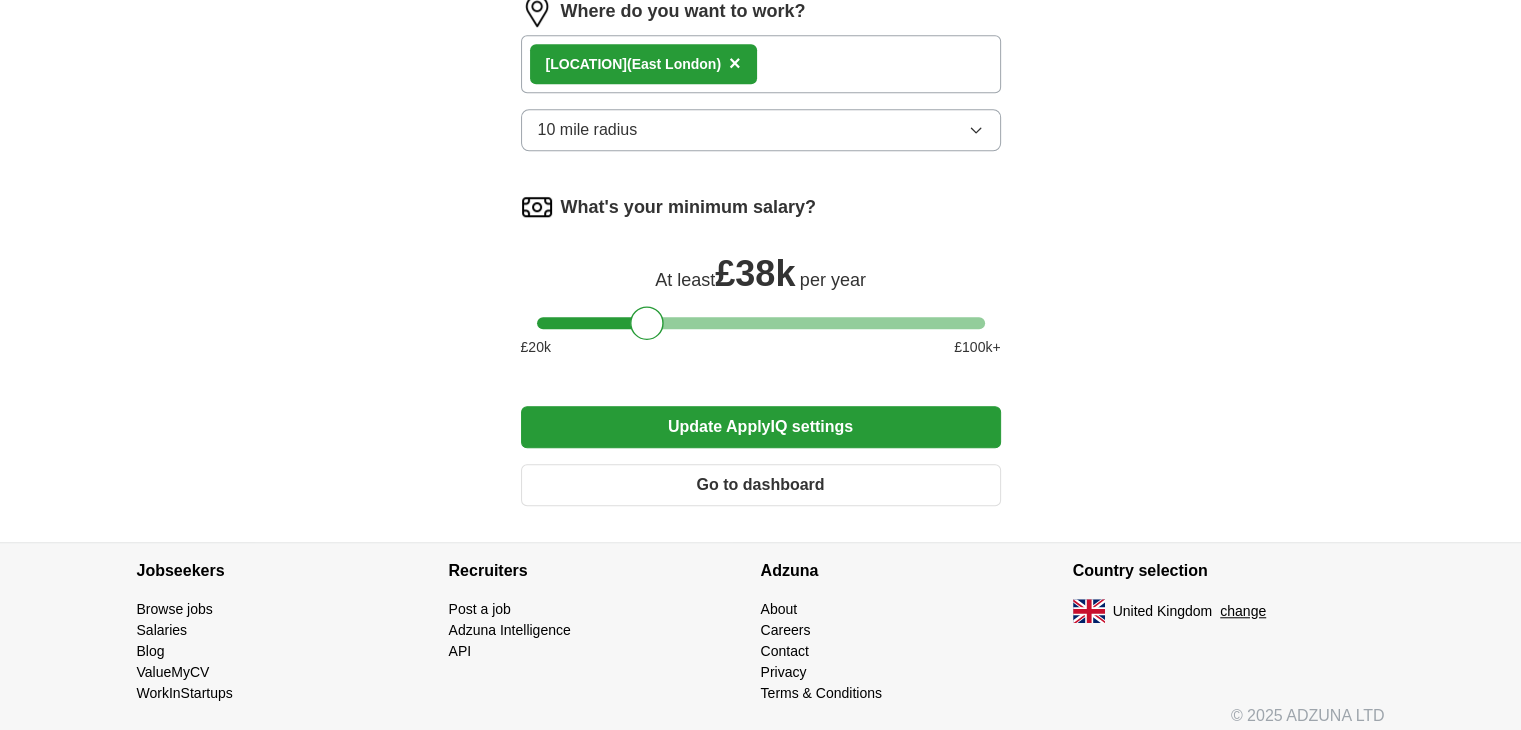 click on "Update ApplyIQ settings" at bounding box center (761, 427) 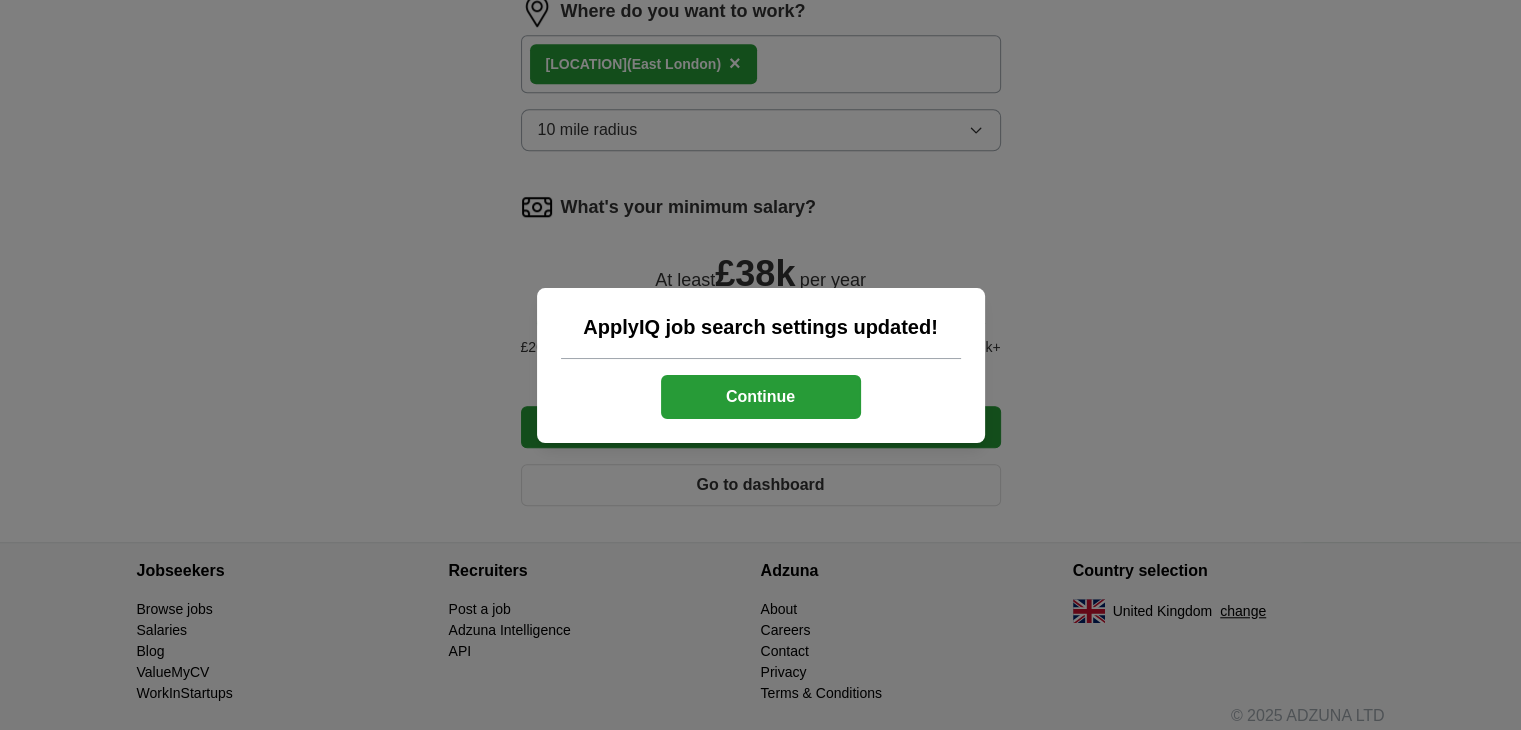 click on "Continue" at bounding box center (761, 397) 